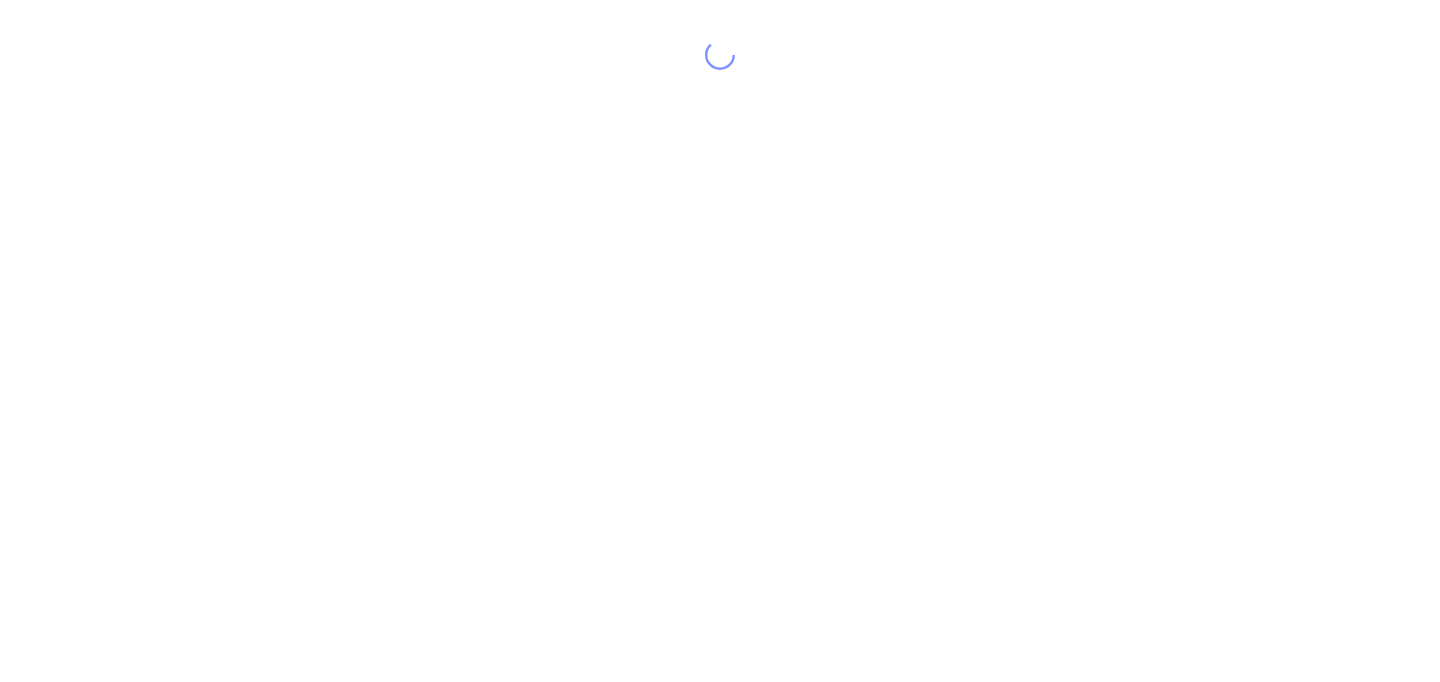 scroll, scrollTop: 0, scrollLeft: 0, axis: both 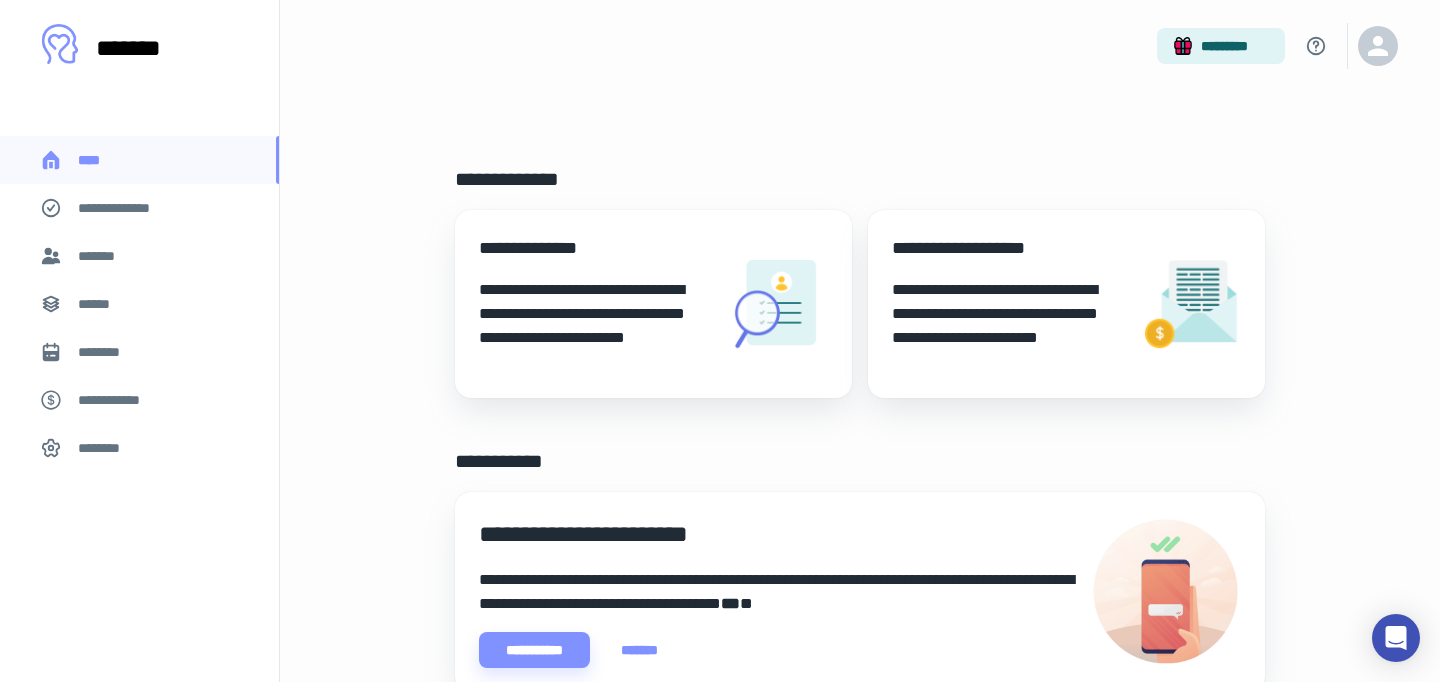 click on "**********" at bounding box center [127, 208] 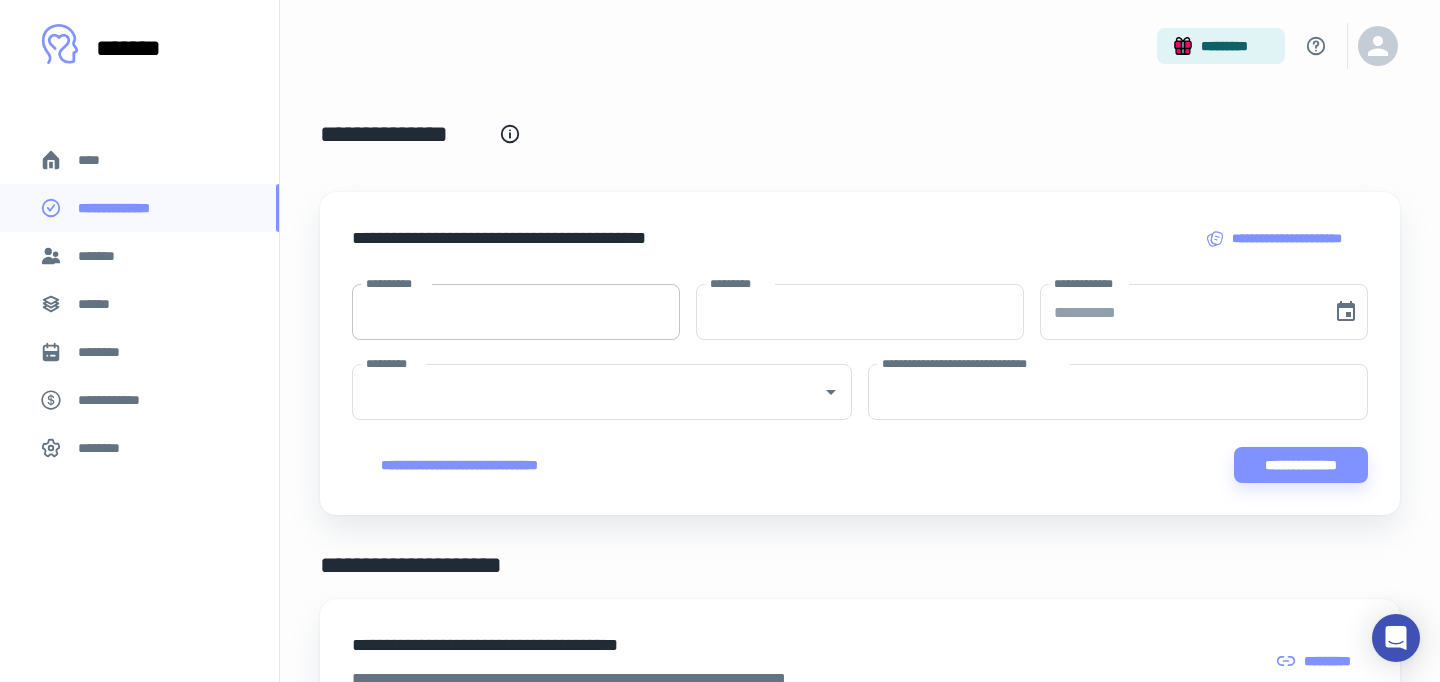 click on "**********" at bounding box center (516, 312) 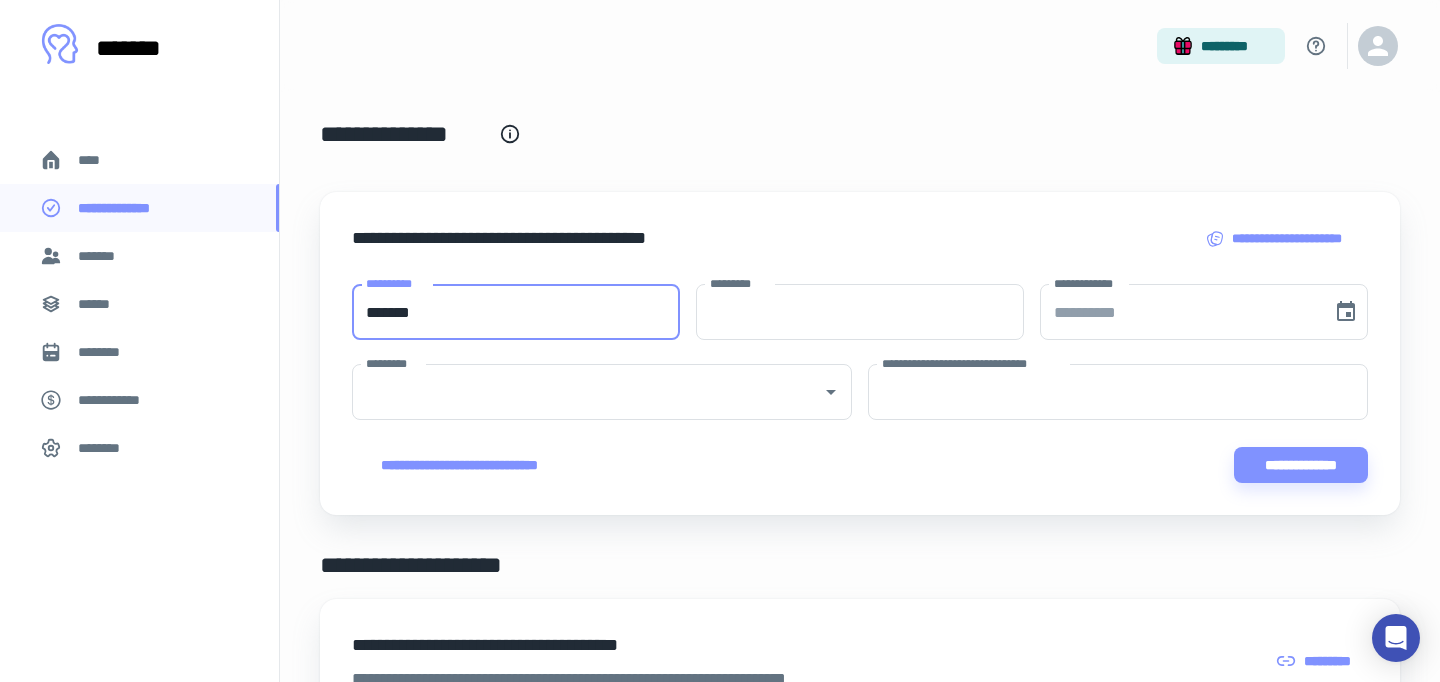 type on "*******" 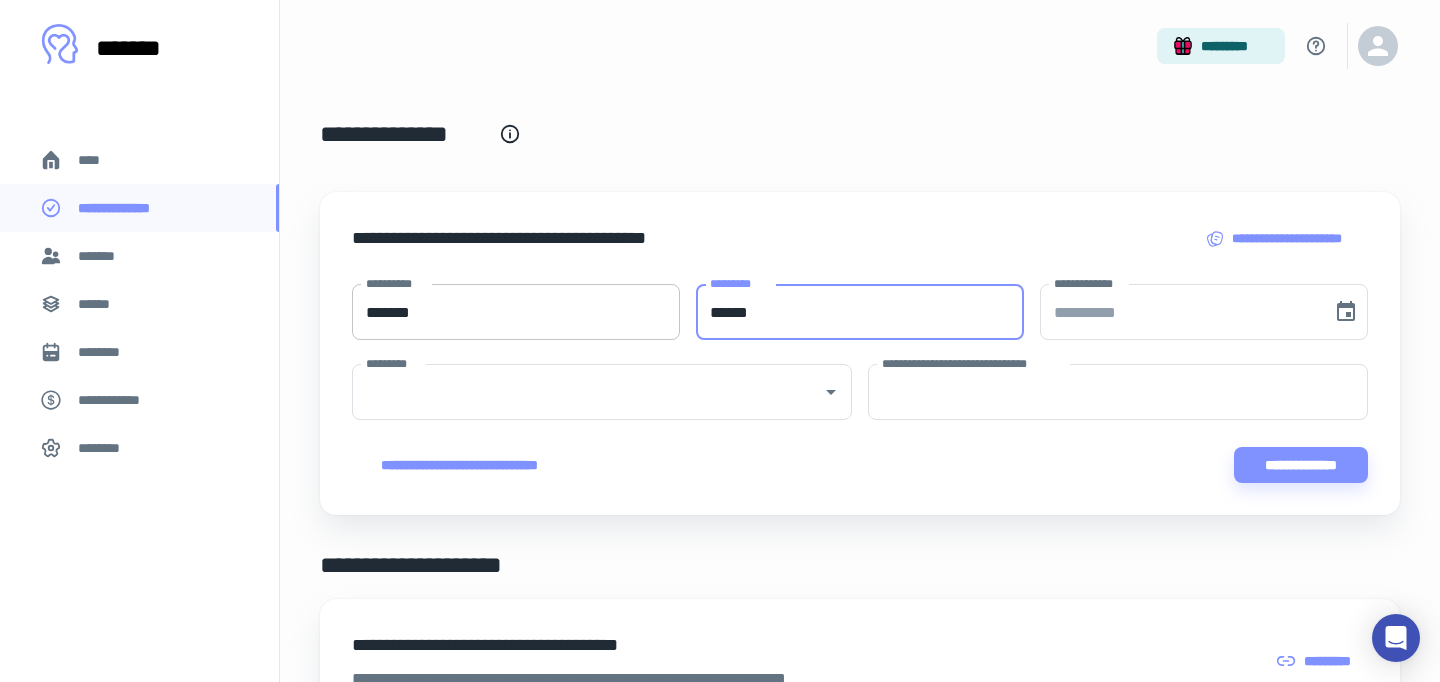 type on "******" 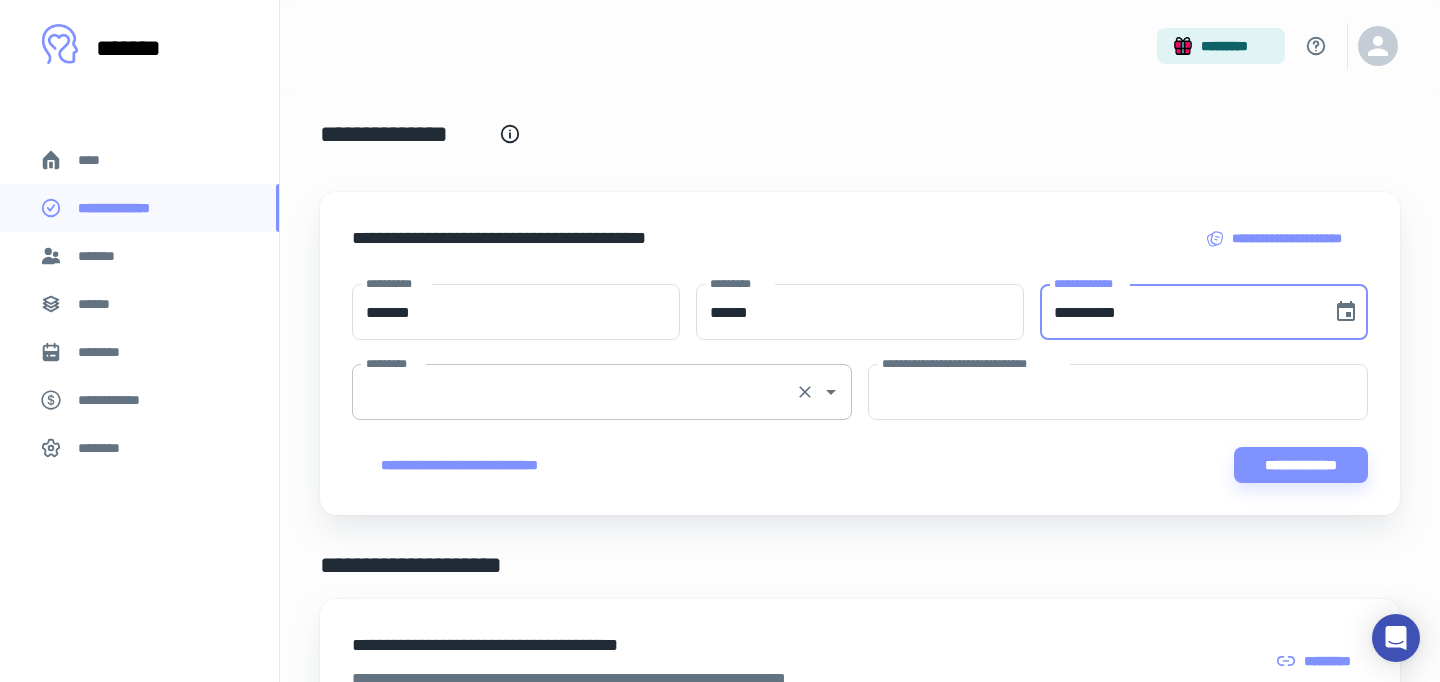 type on "**********" 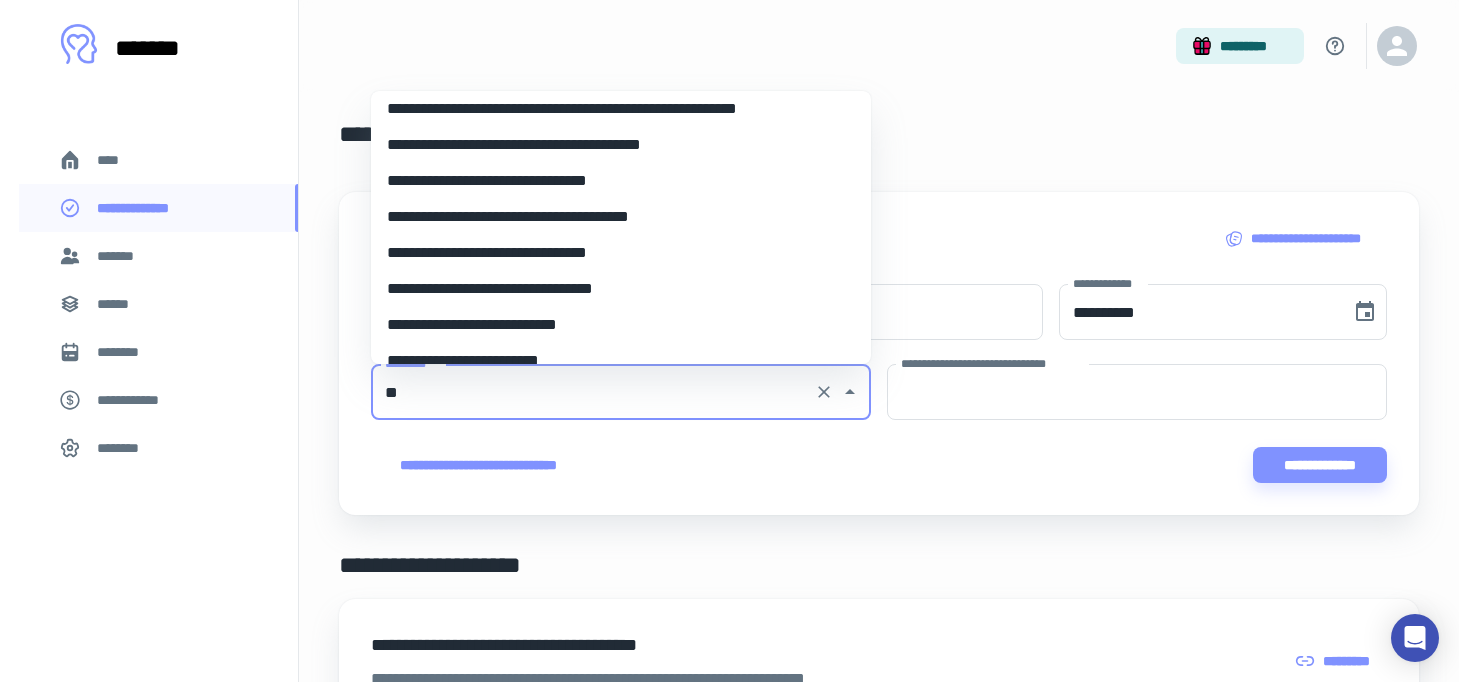 scroll, scrollTop: 0, scrollLeft: 0, axis: both 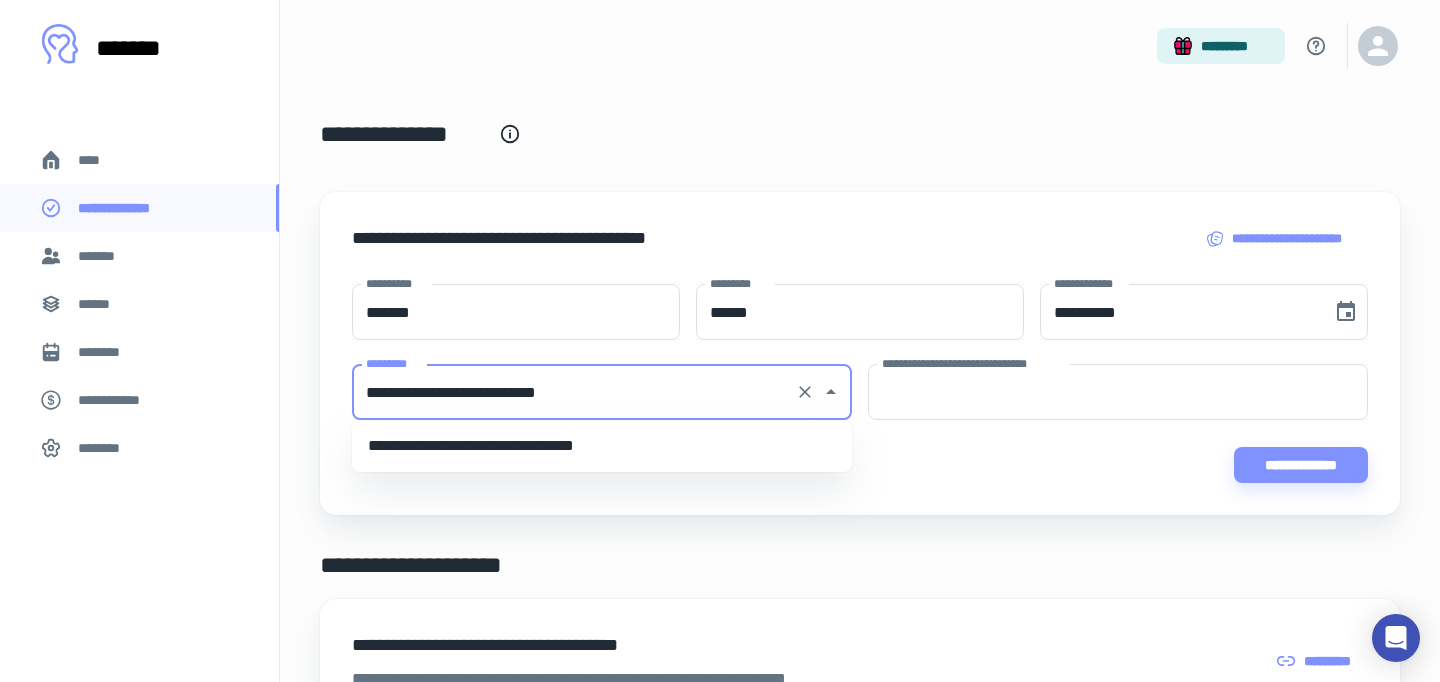 click on "**********" at bounding box center [602, 446] 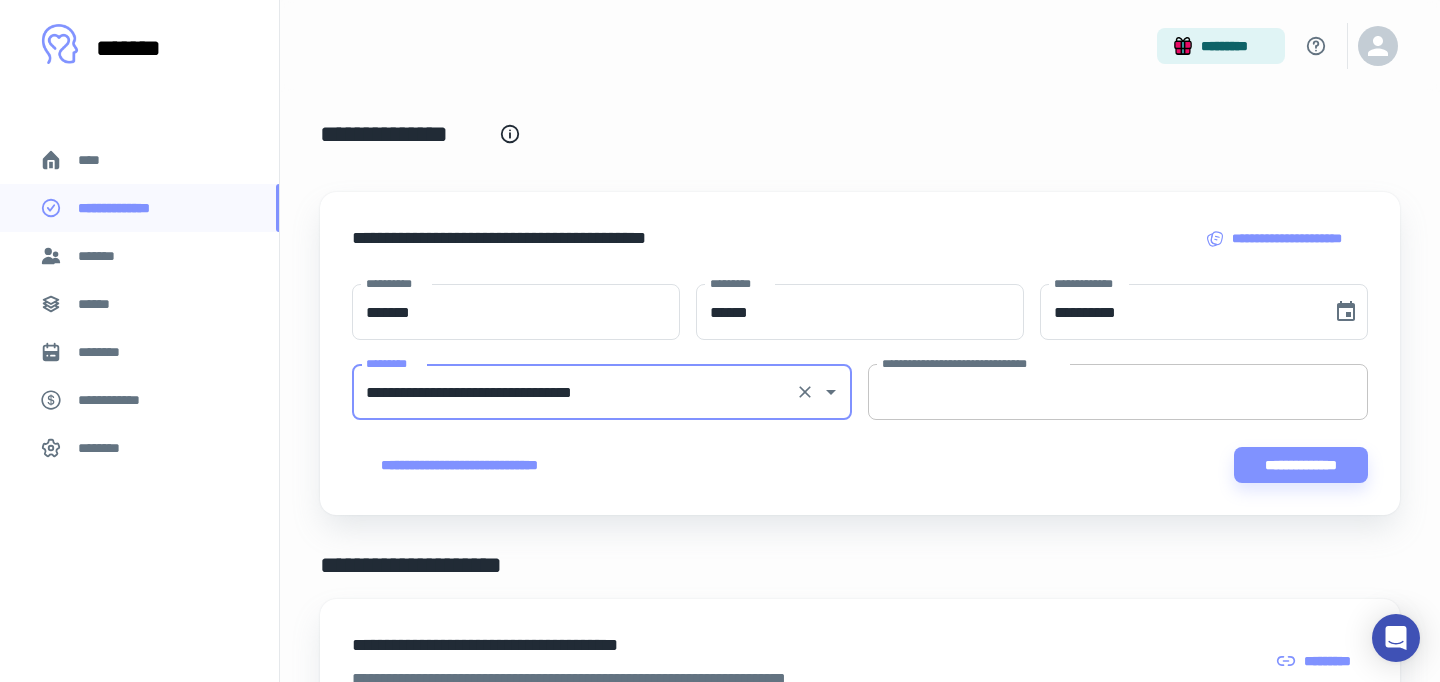 type on "**********" 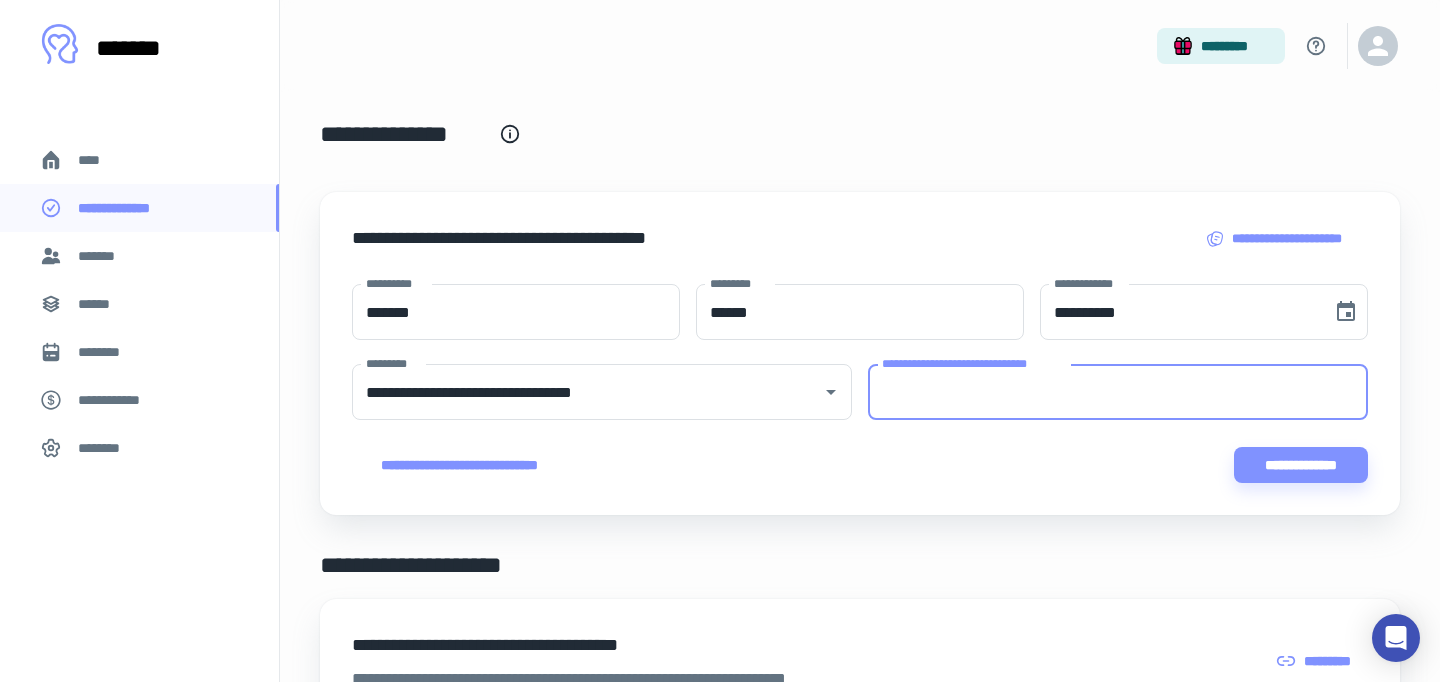 paste on "**********" 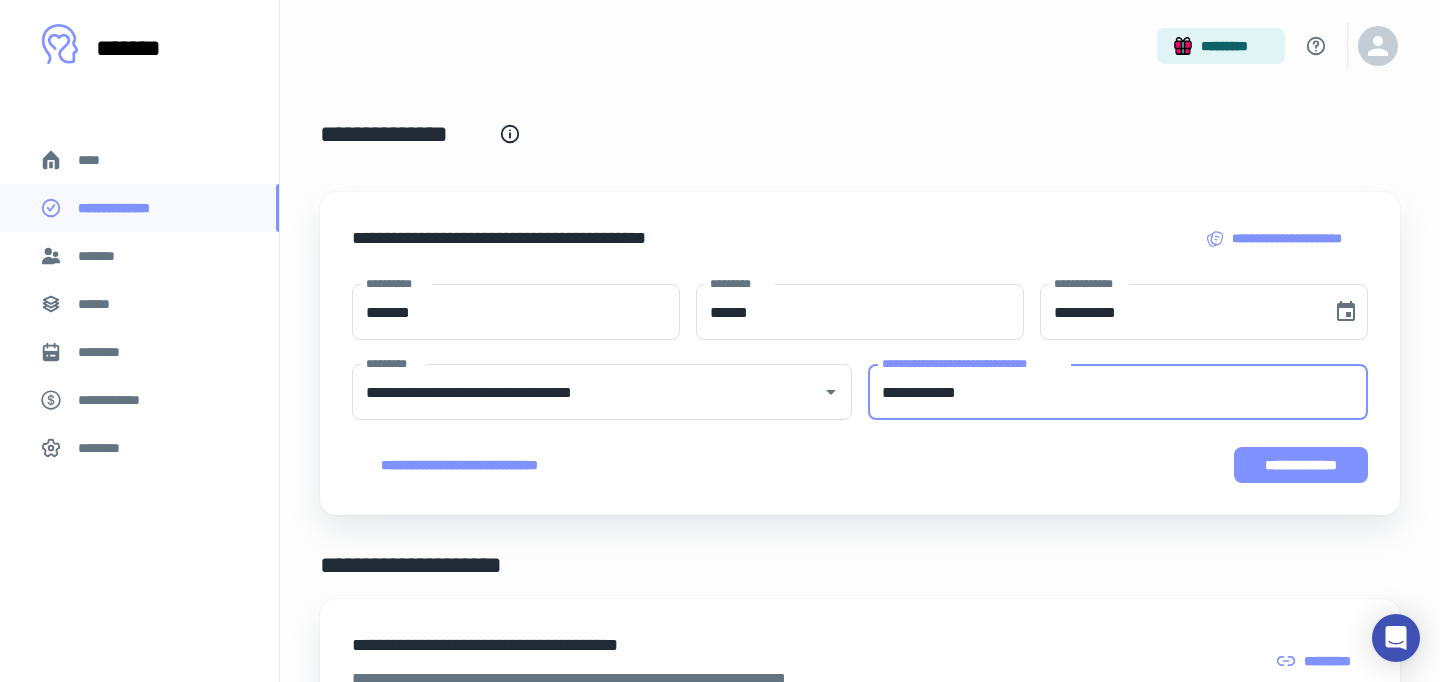 type on "**********" 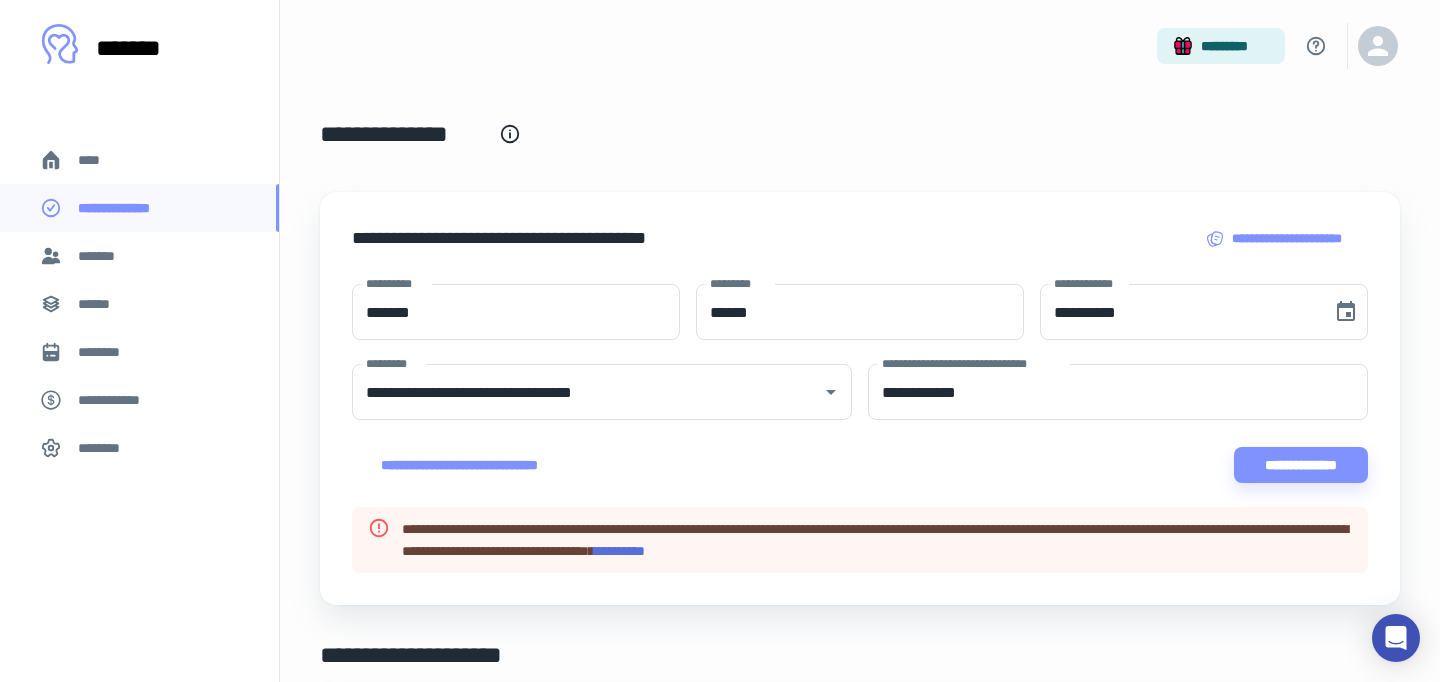 click on "*********" at bounding box center (619, 551) 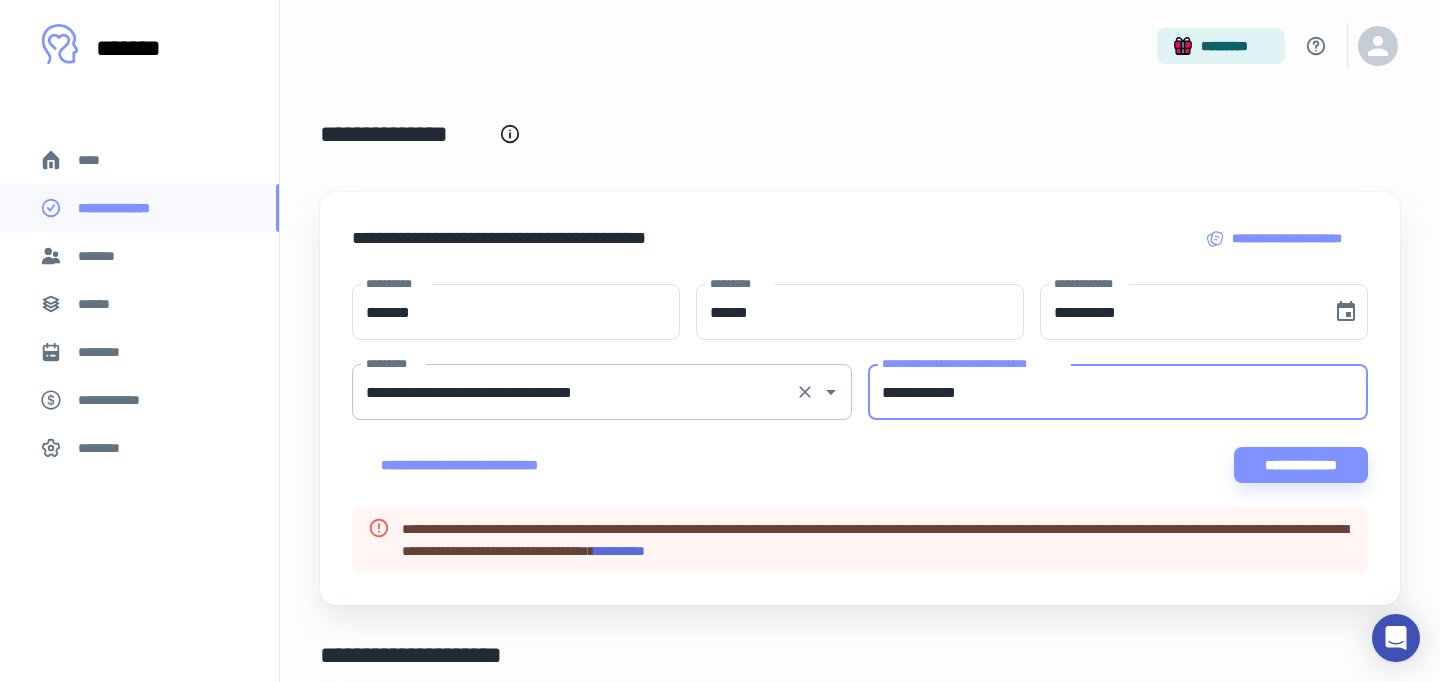 drag, startPoint x: 1014, startPoint y: 385, endPoint x: 763, endPoint y: 373, distance: 251.28668 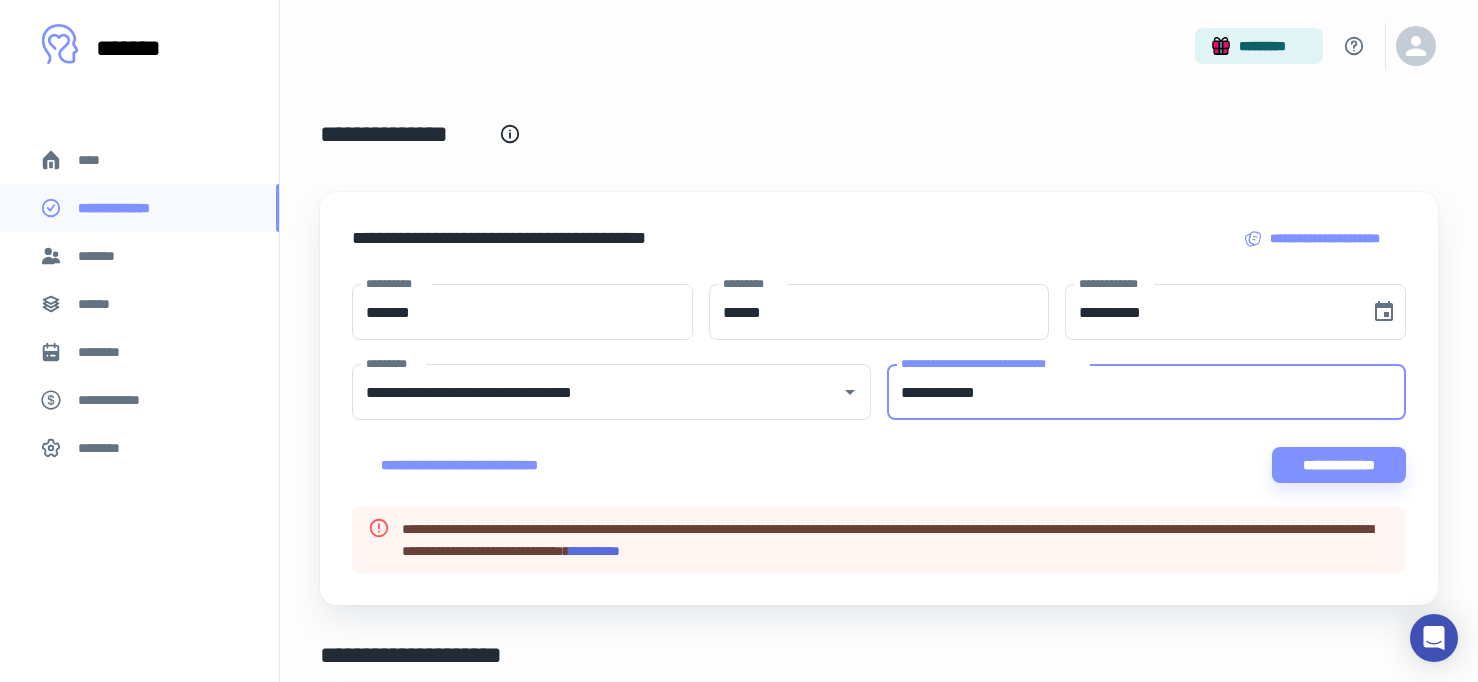 click on "****" at bounding box center [97, 160] 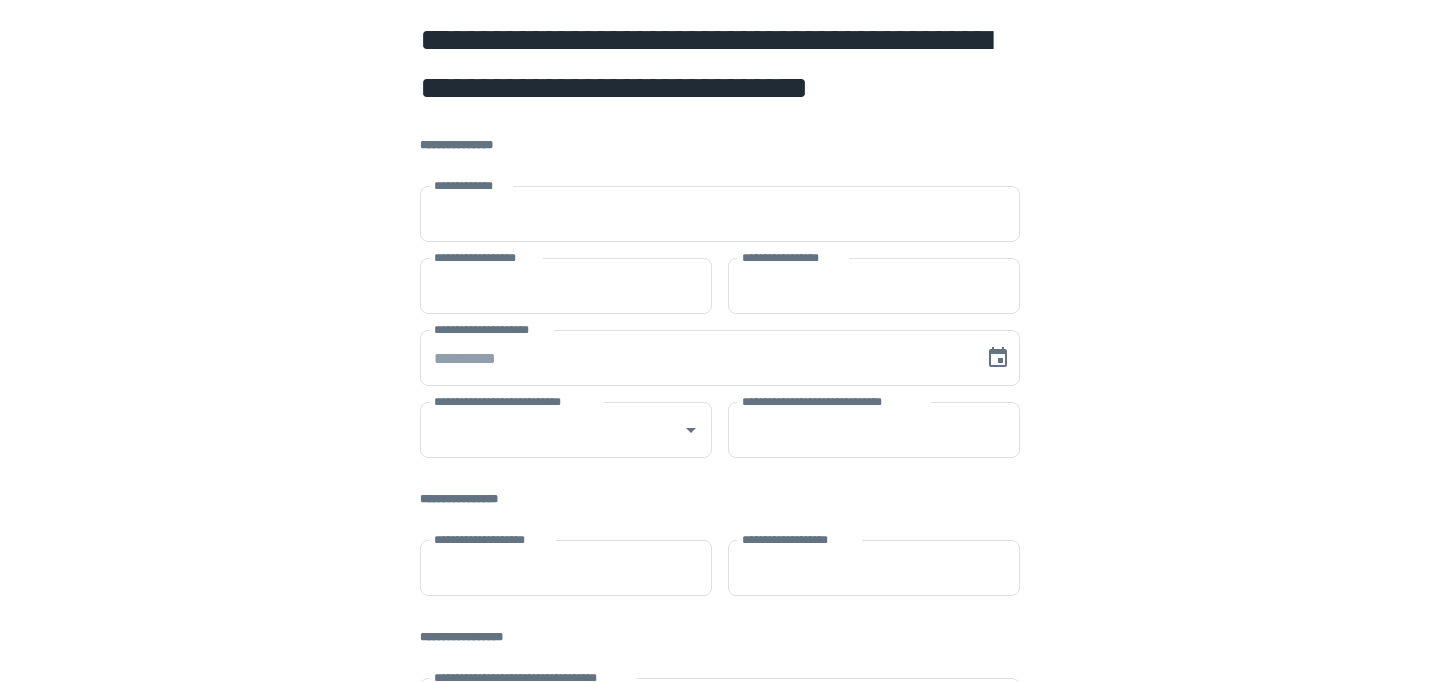 scroll, scrollTop: 0, scrollLeft: 0, axis: both 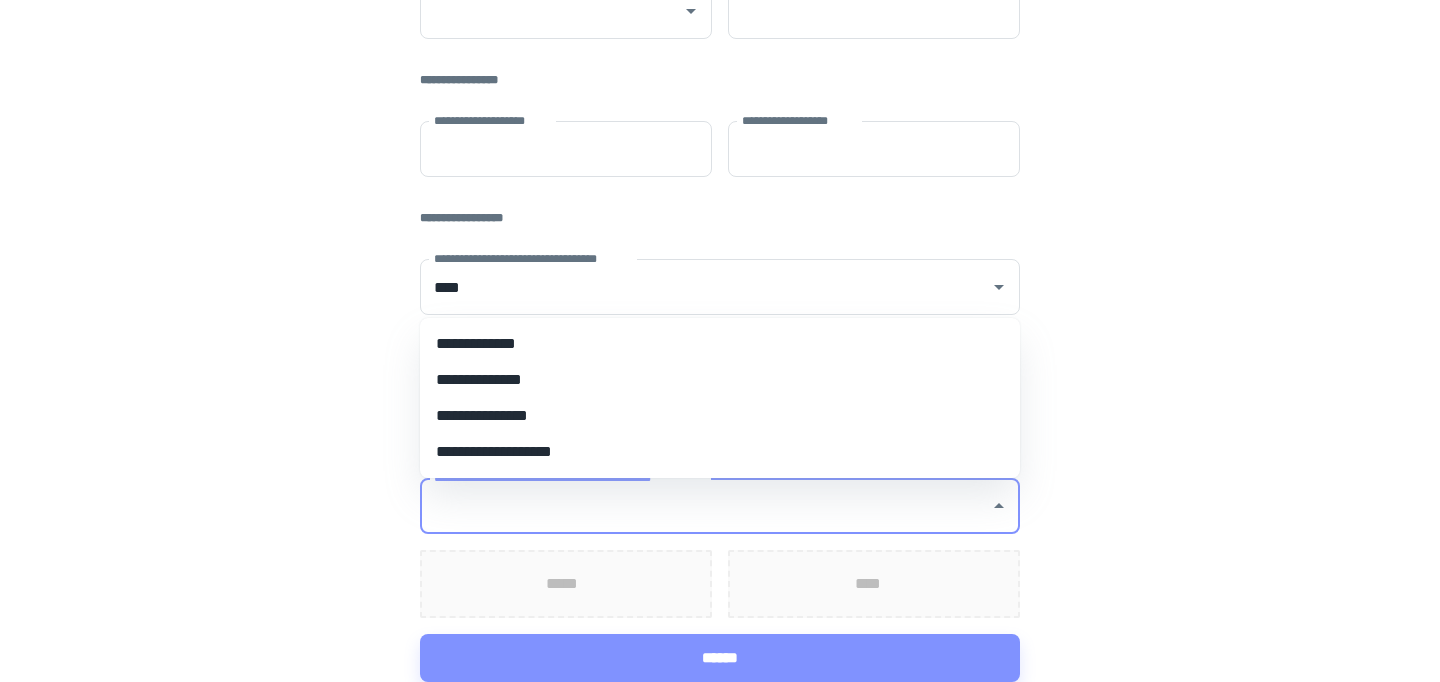 click on "**********" at bounding box center [705, 506] 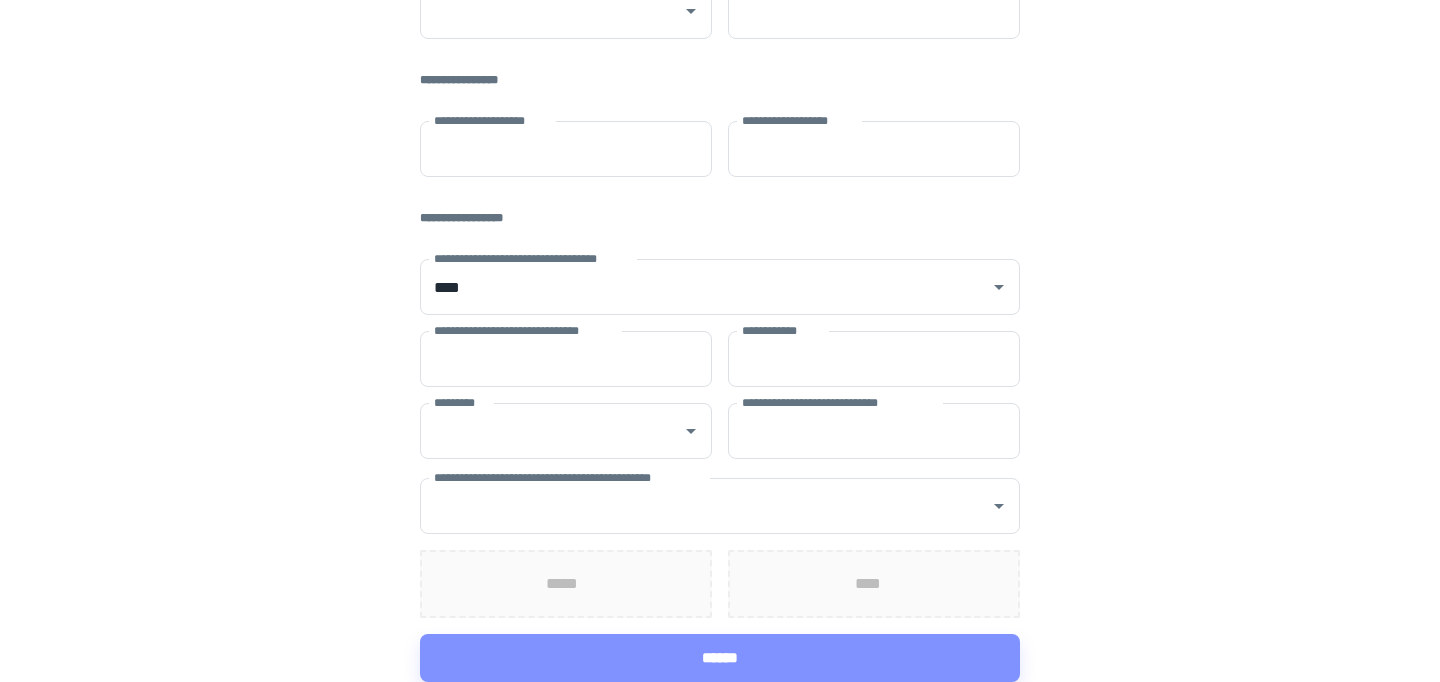 scroll, scrollTop: 0, scrollLeft: 0, axis: both 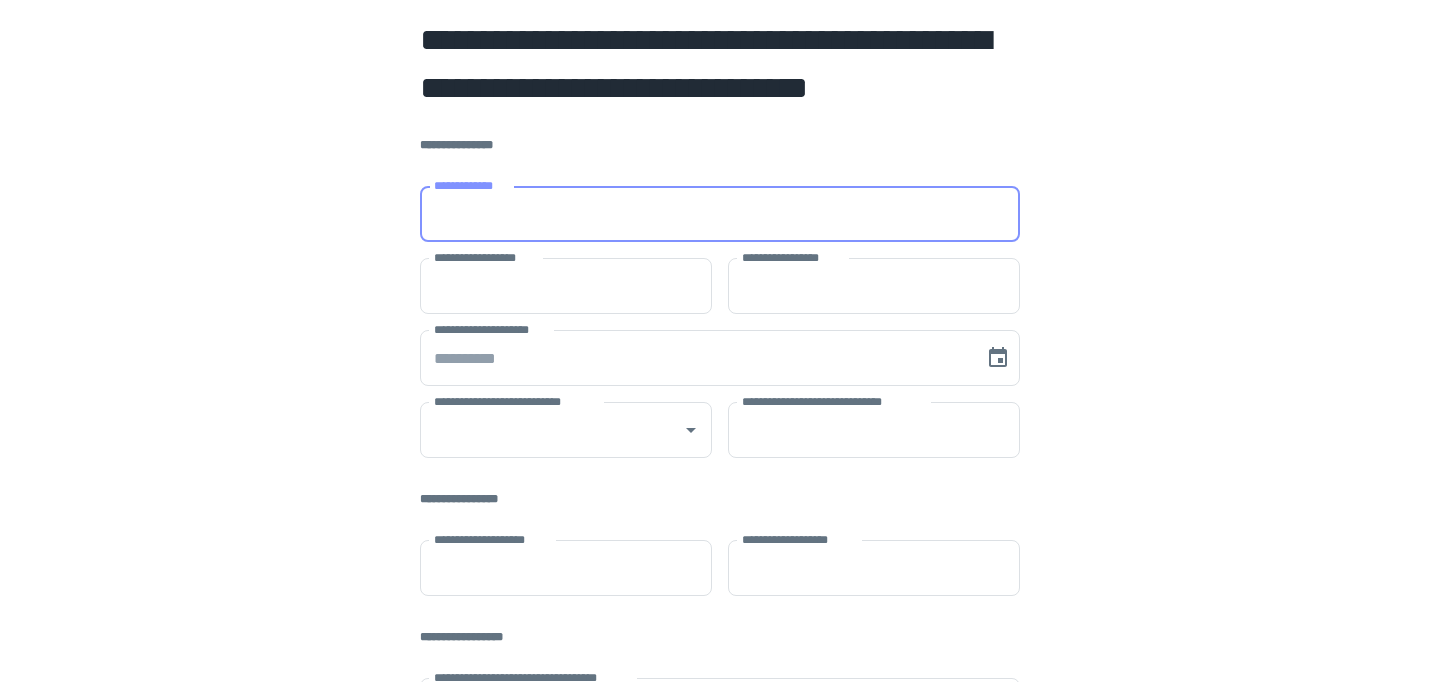 click on "**********" at bounding box center (720, 214) 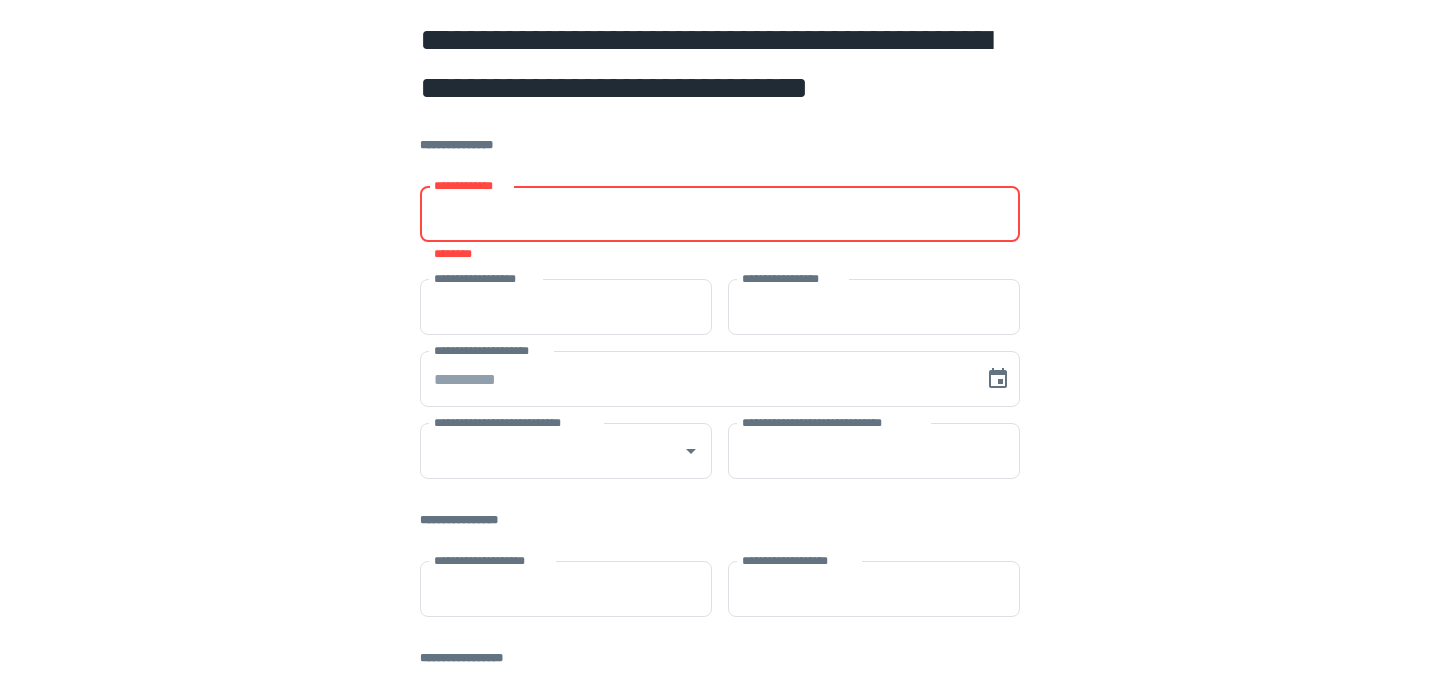 paste on "**********" 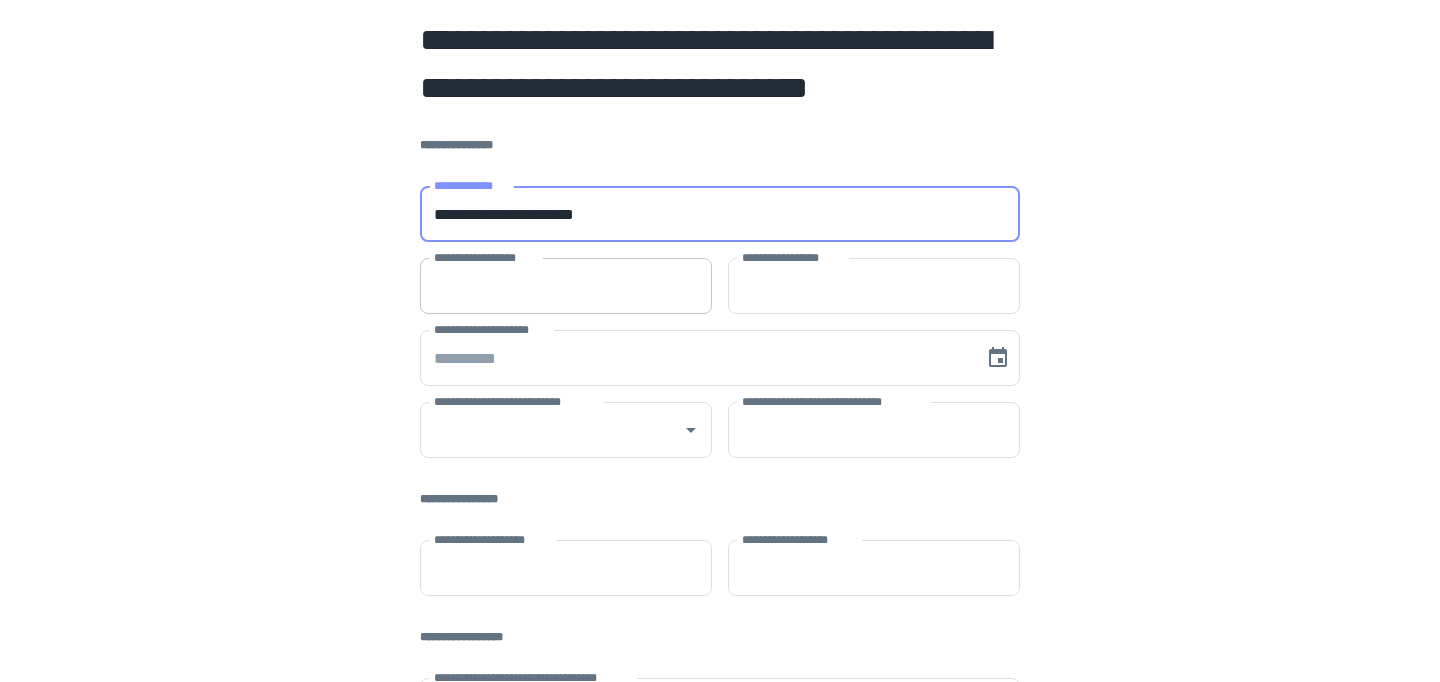 type on "**********" 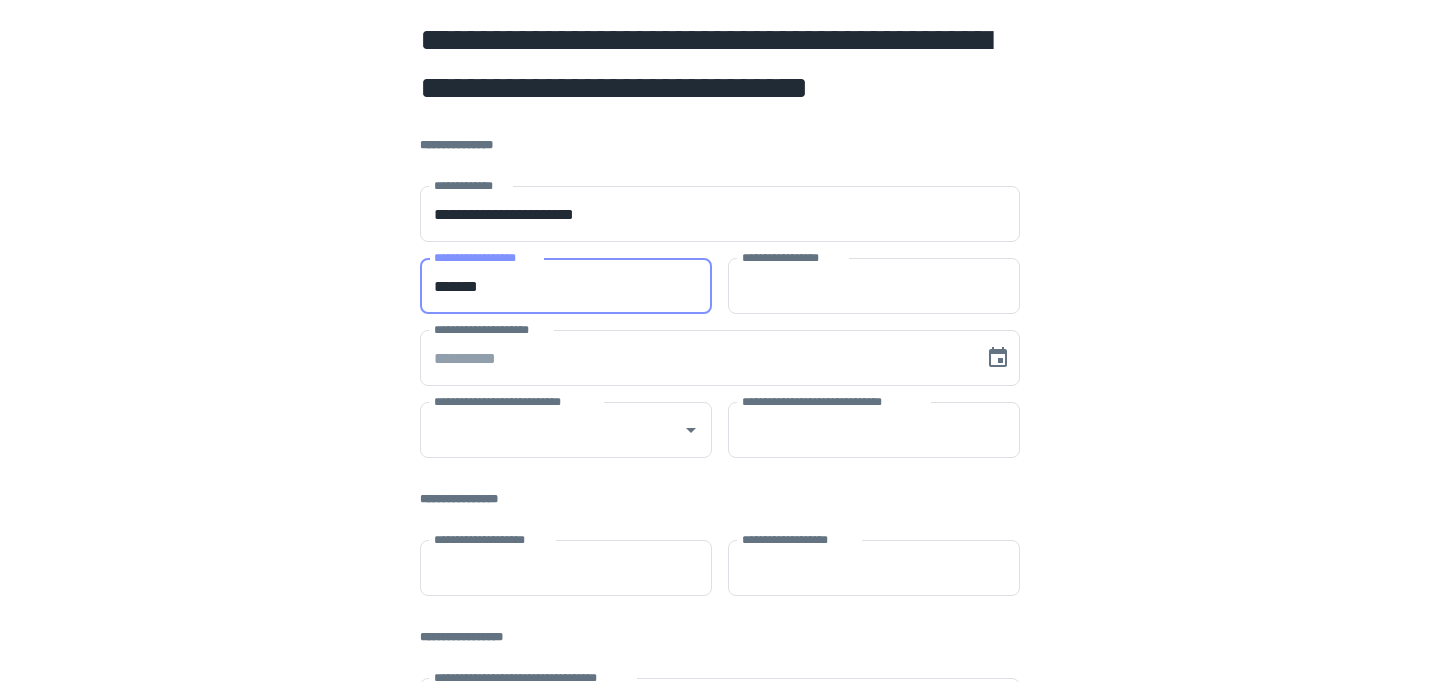 type on "*******" 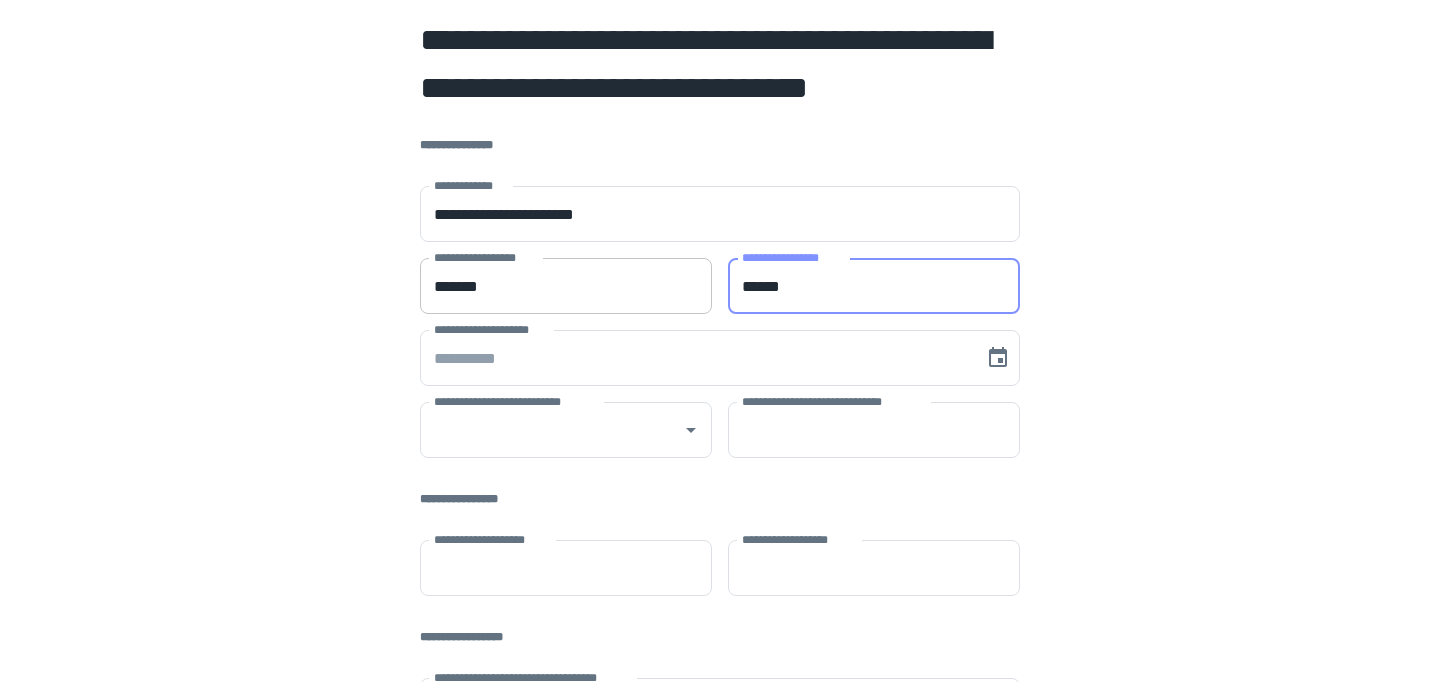 type on "******" 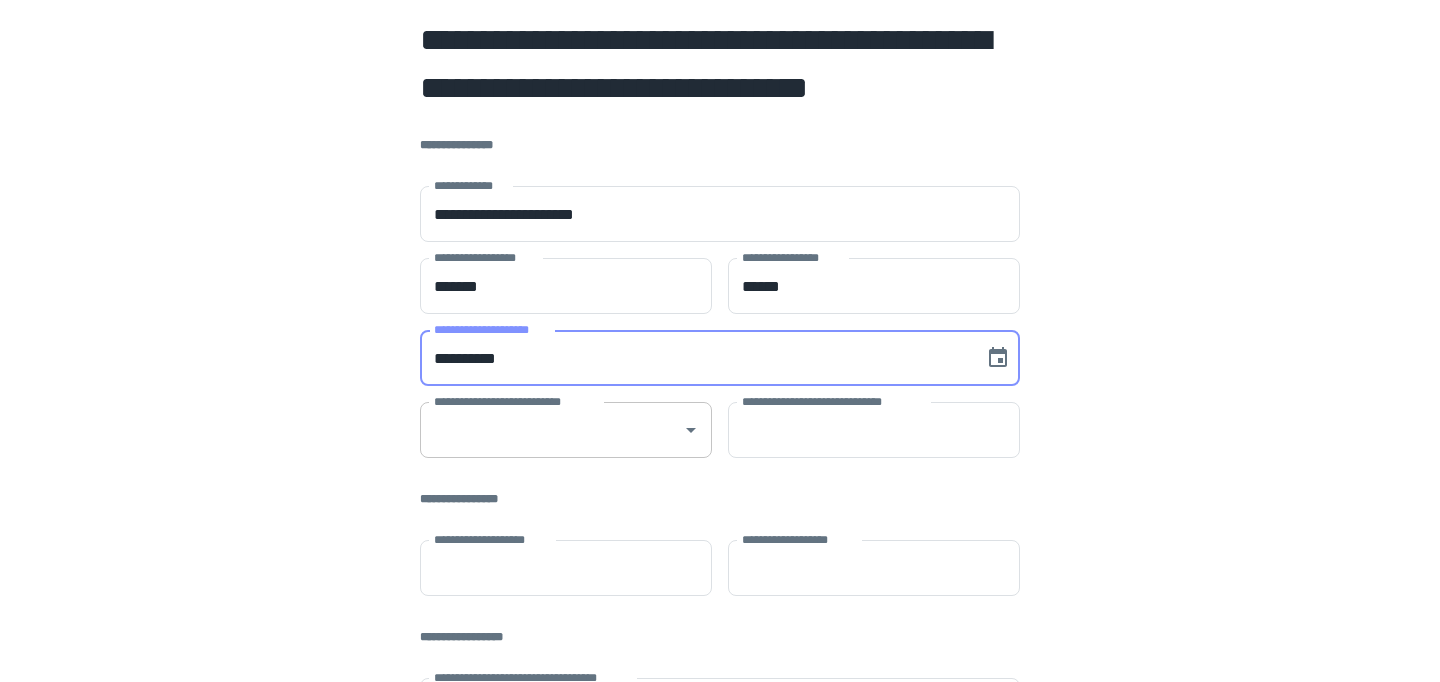 type on "**********" 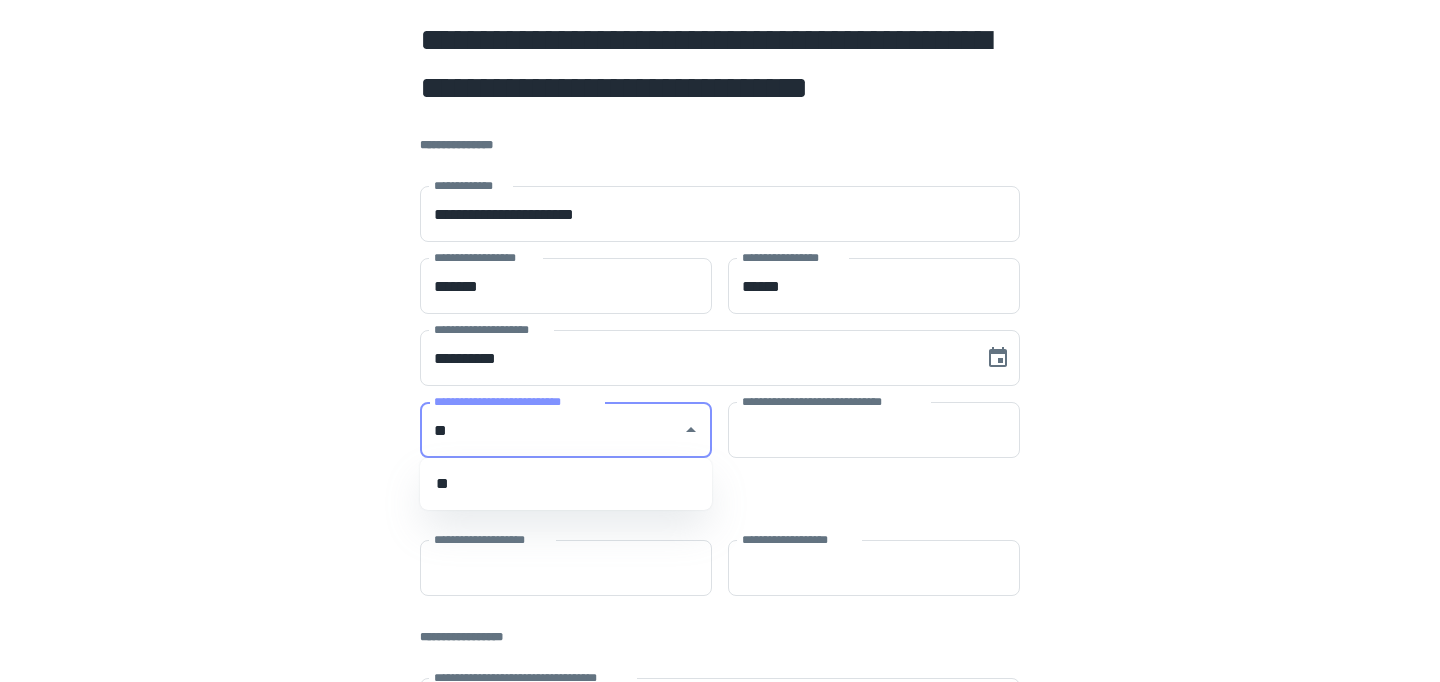 type on "**" 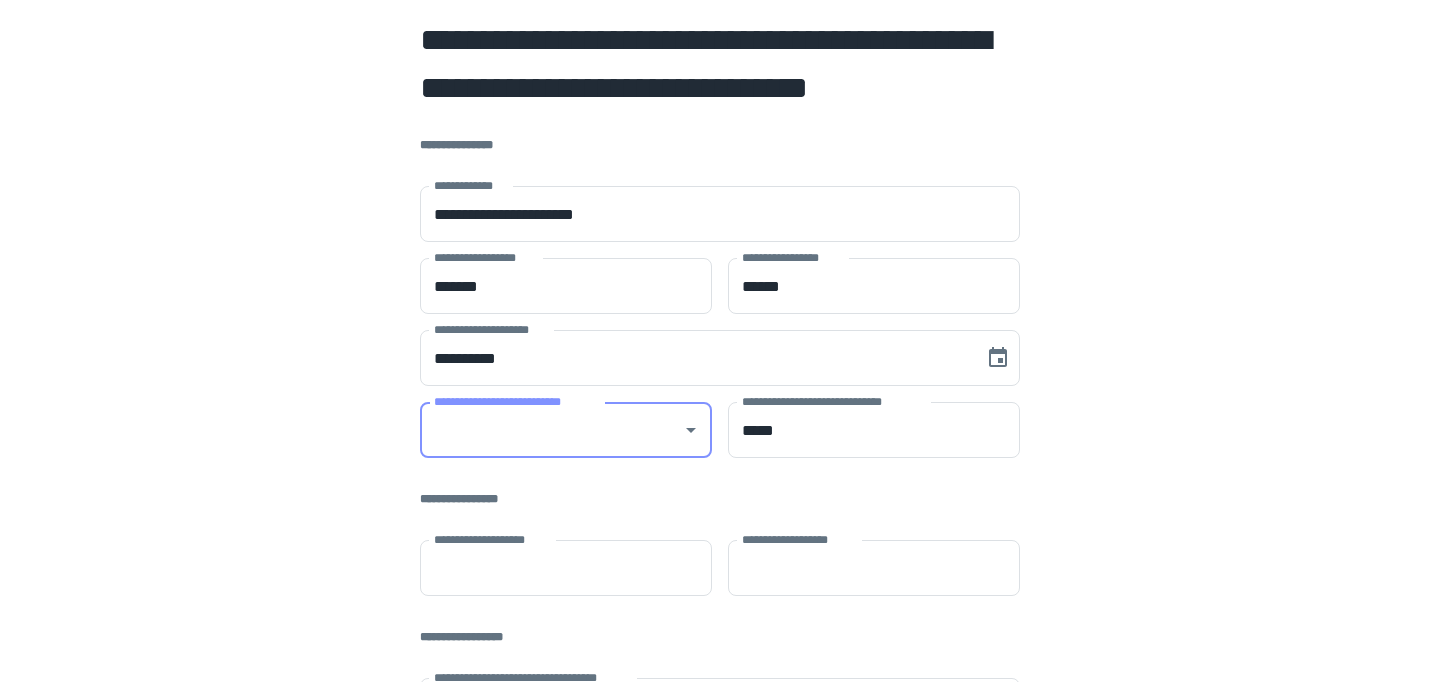 click on "**********" at bounding box center [551, 430] 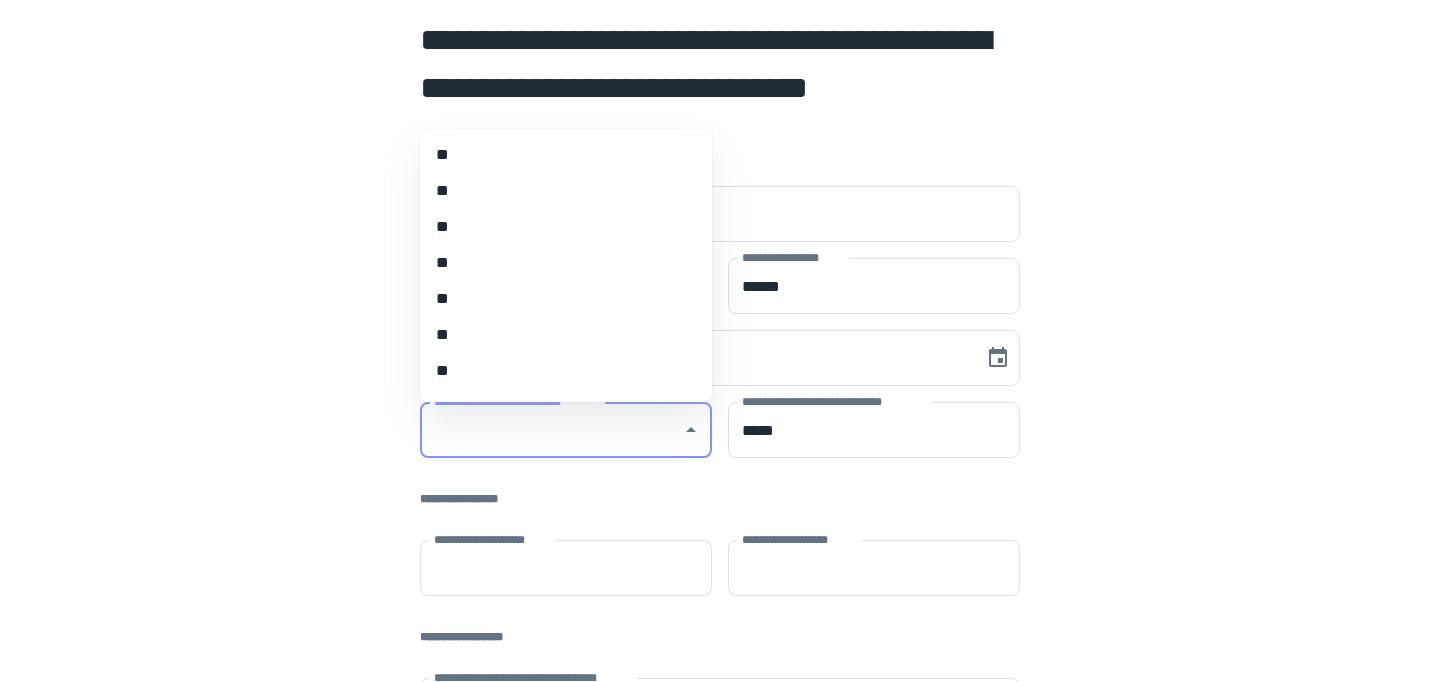 type on "**" 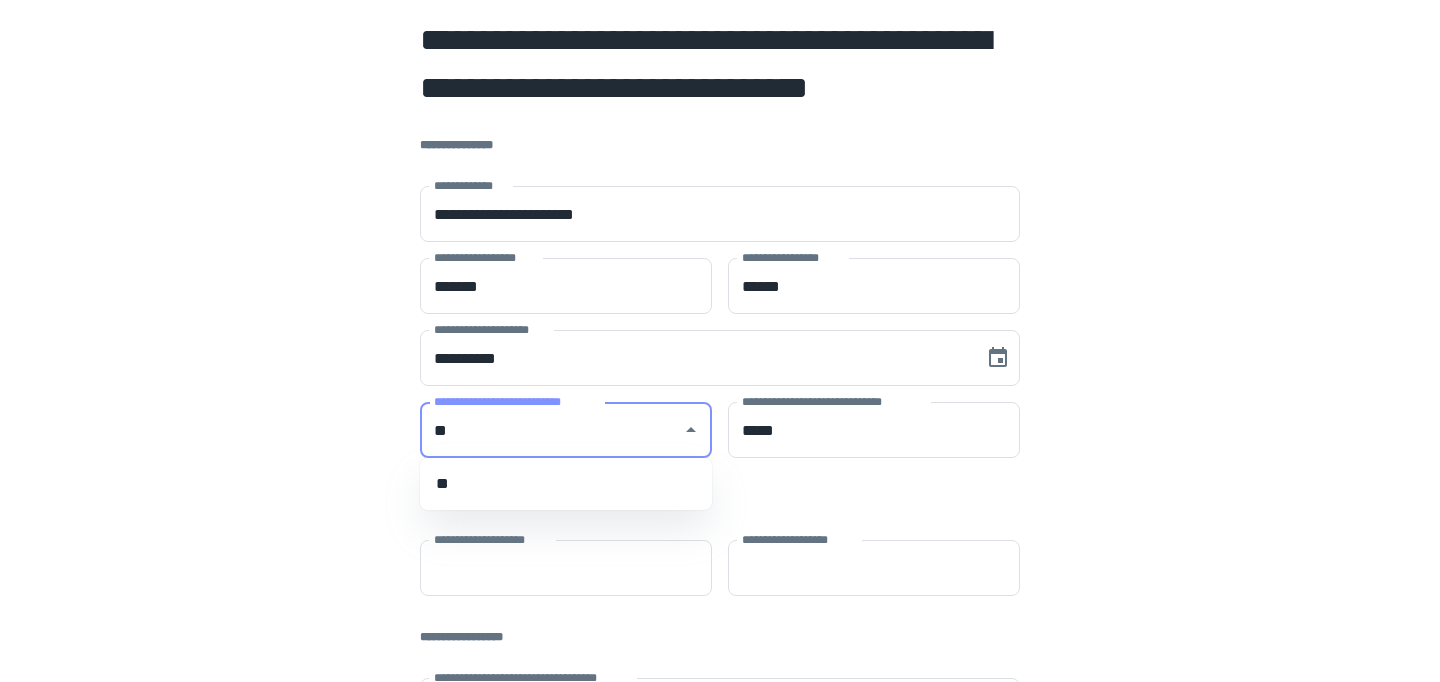 click on "**" at bounding box center [566, 484] 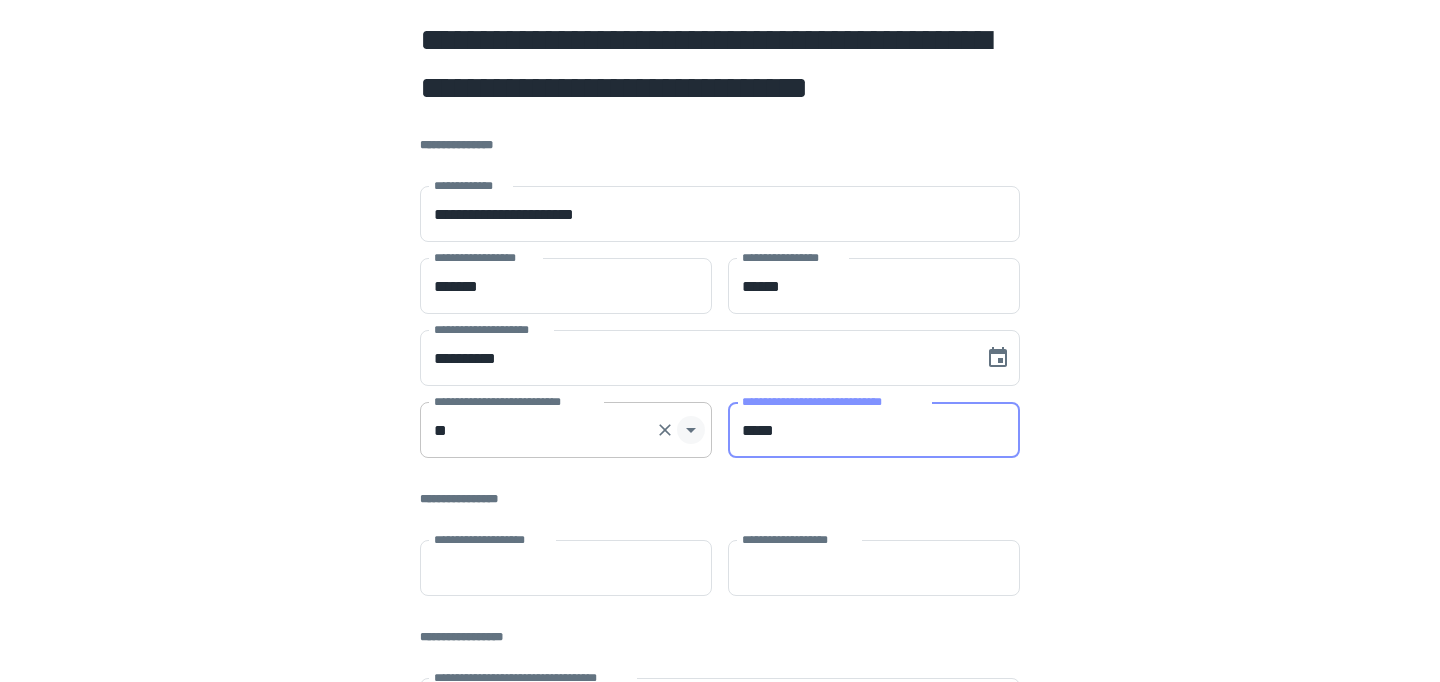 drag, startPoint x: 811, startPoint y: 426, endPoint x: 686, endPoint y: 422, distance: 125.06398 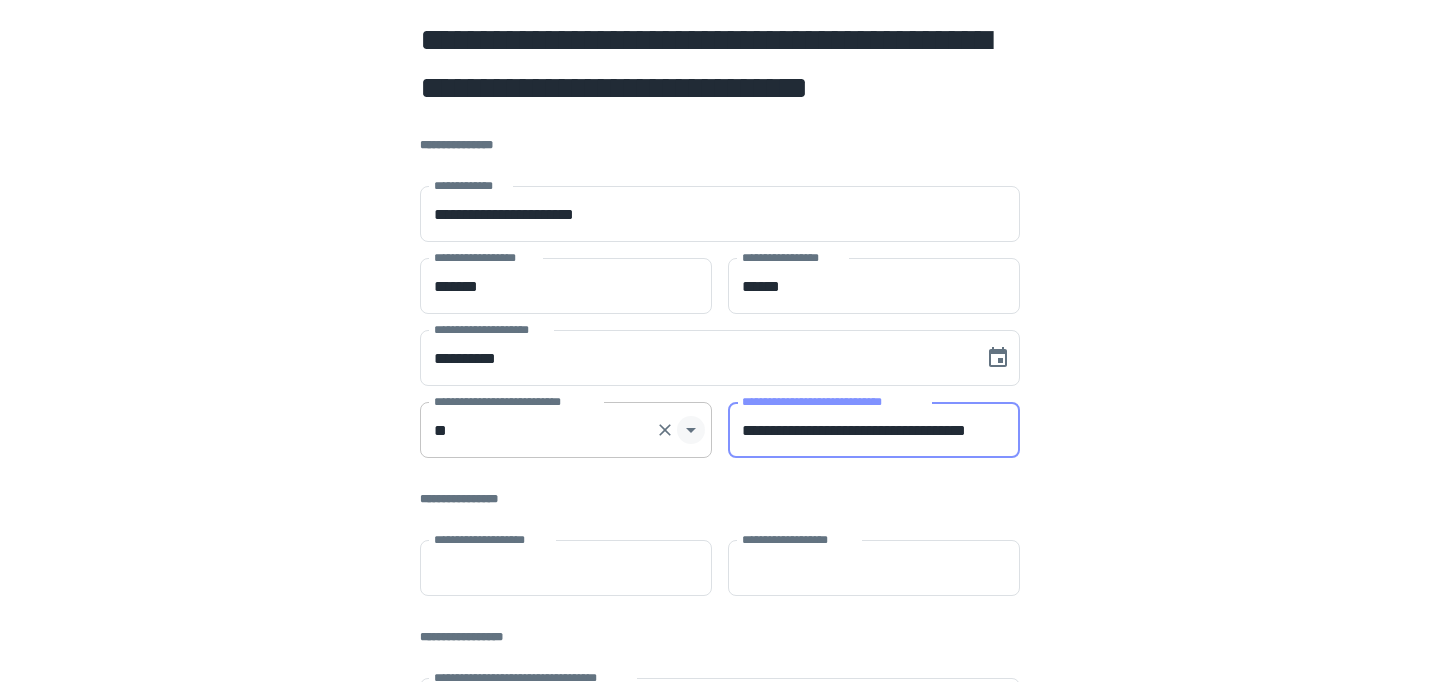 scroll, scrollTop: 0, scrollLeft: 27, axis: horizontal 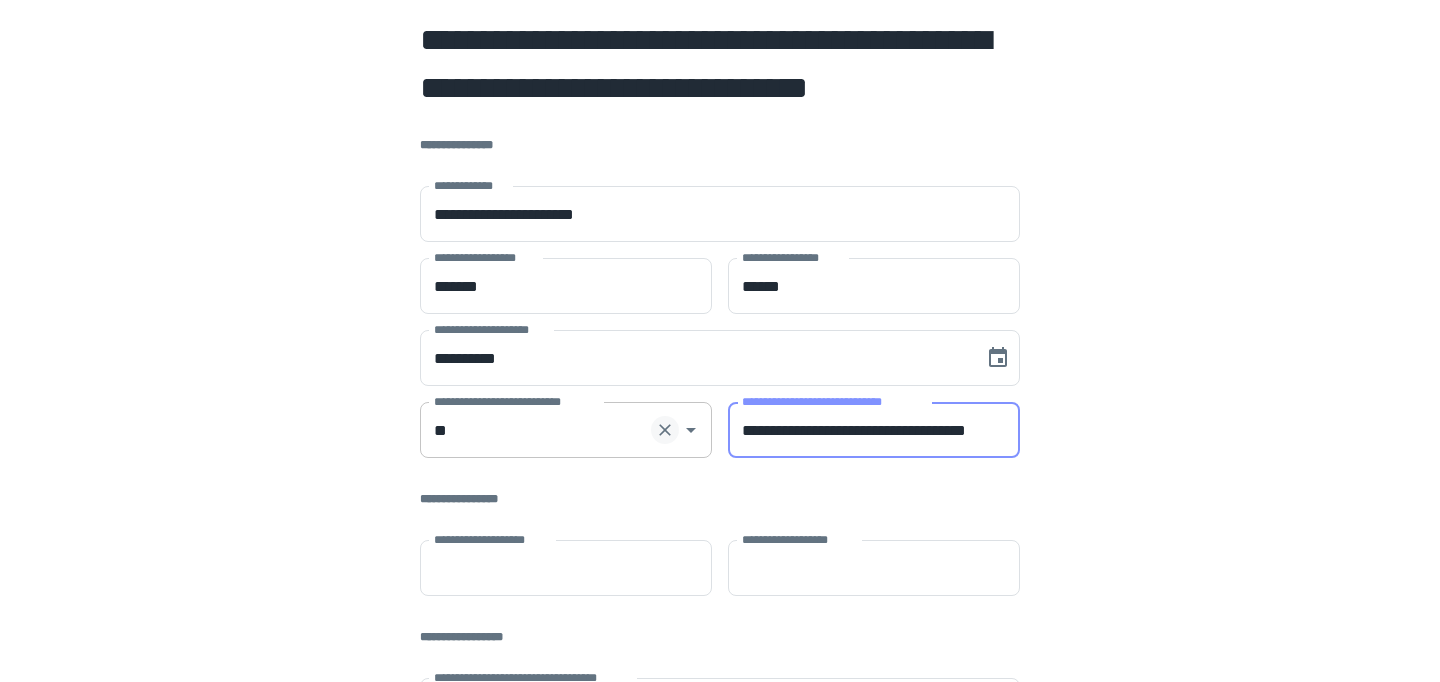 drag, startPoint x: 958, startPoint y: 431, endPoint x: 653, endPoint y: 421, distance: 305.16388 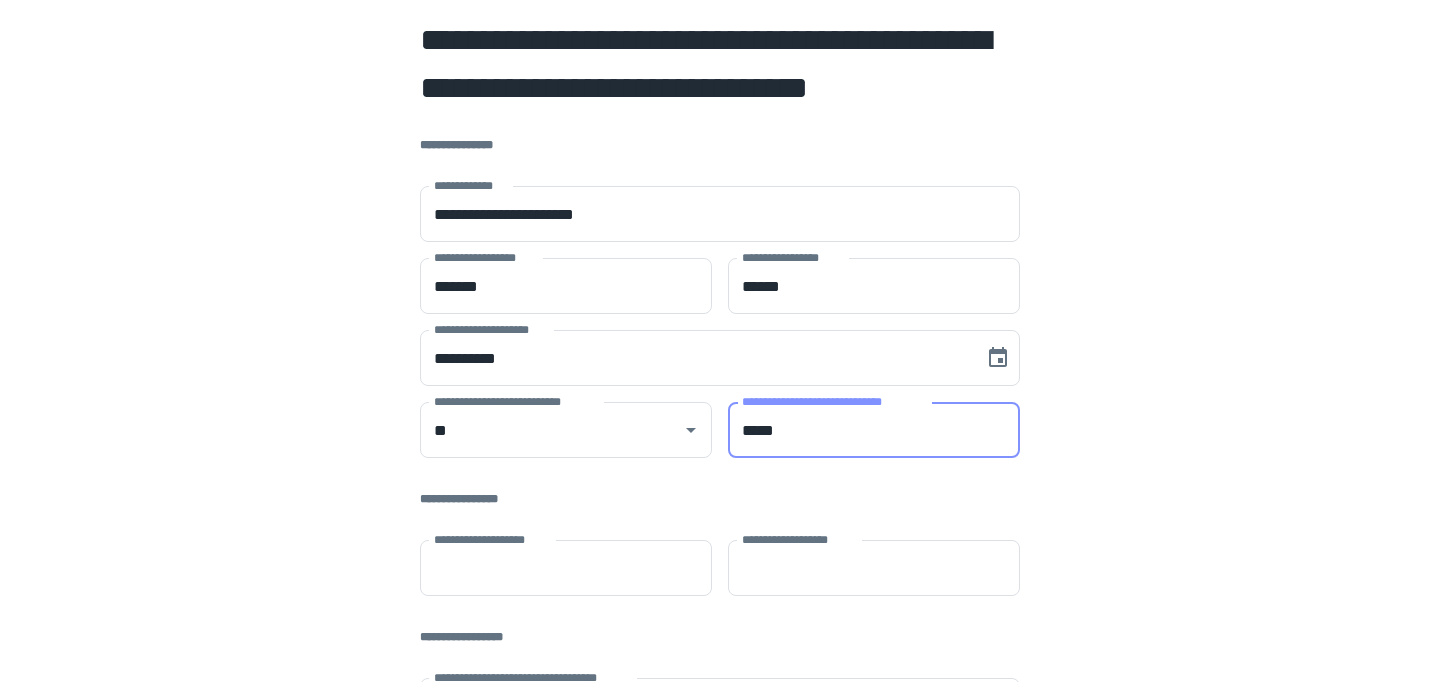 type on "*****" 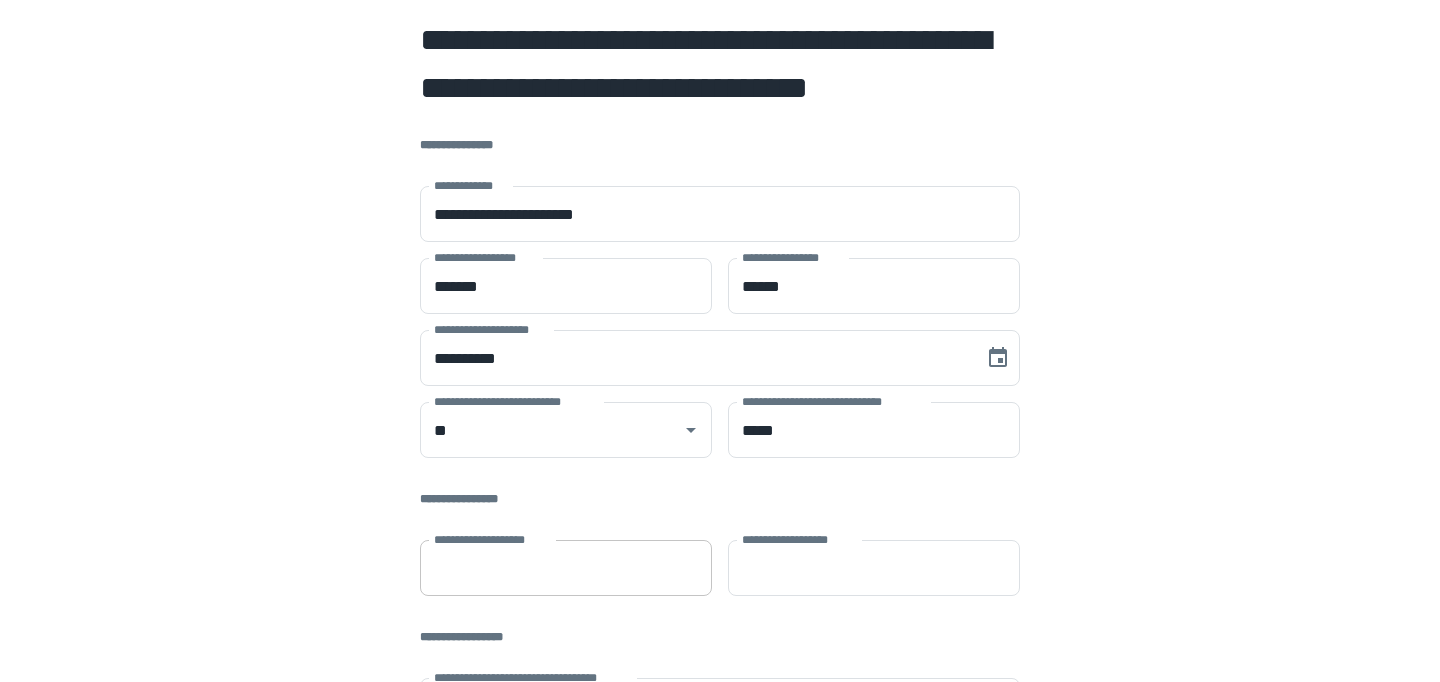 click on "**********" at bounding box center (566, 568) 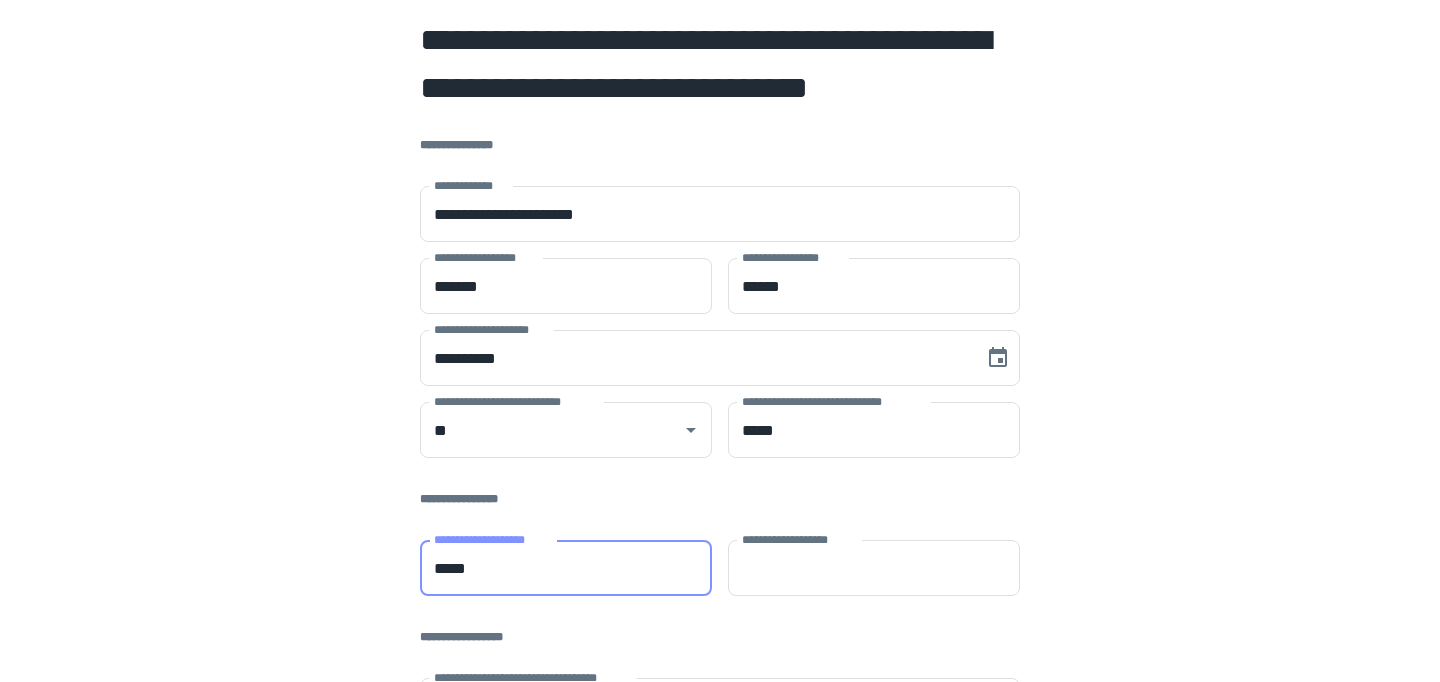 type on "*****" 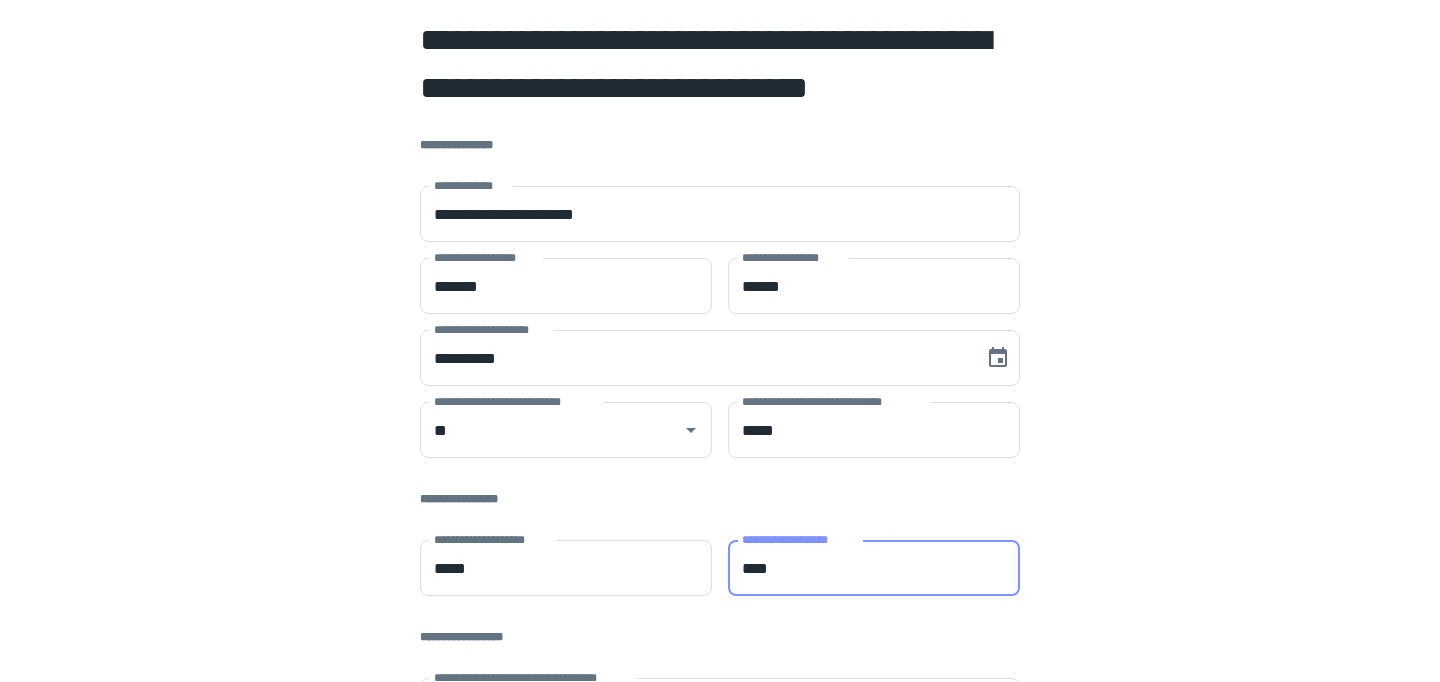 type on "****" 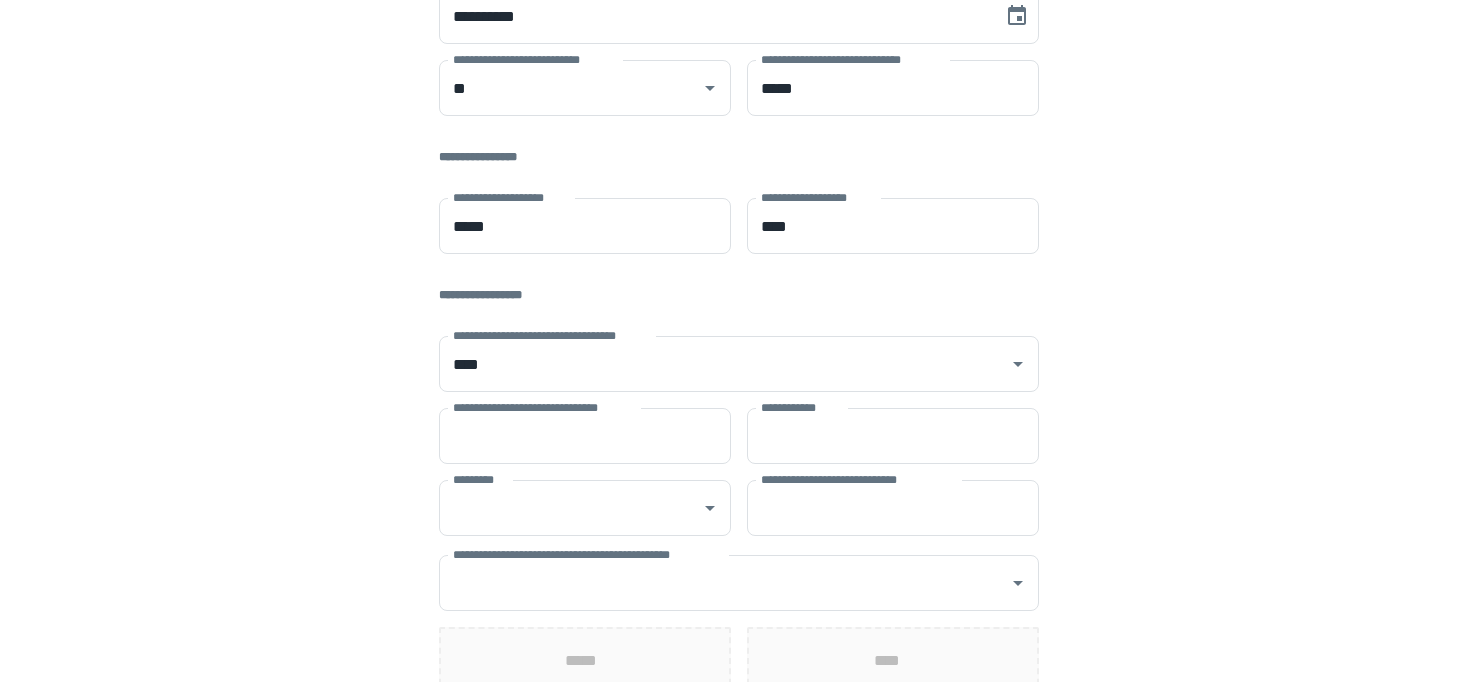 scroll, scrollTop: 346, scrollLeft: 0, axis: vertical 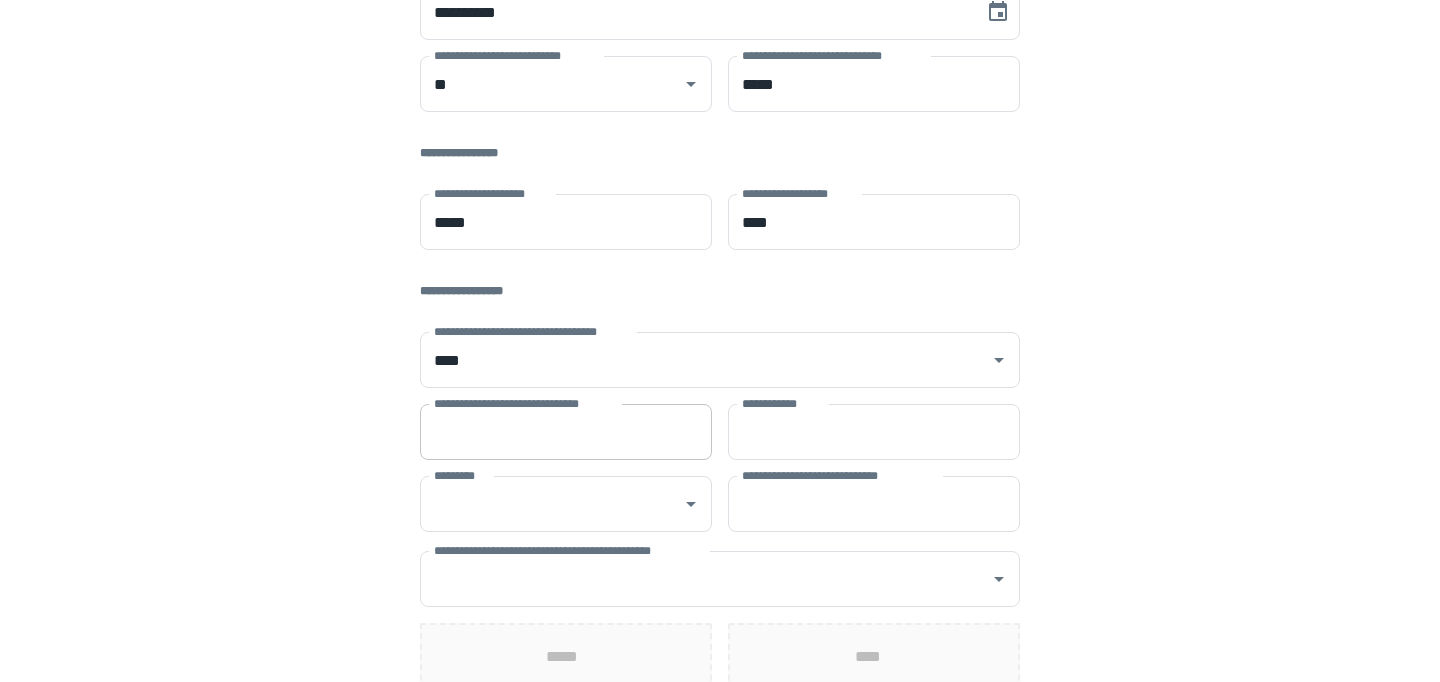 click on "**********" at bounding box center (566, 432) 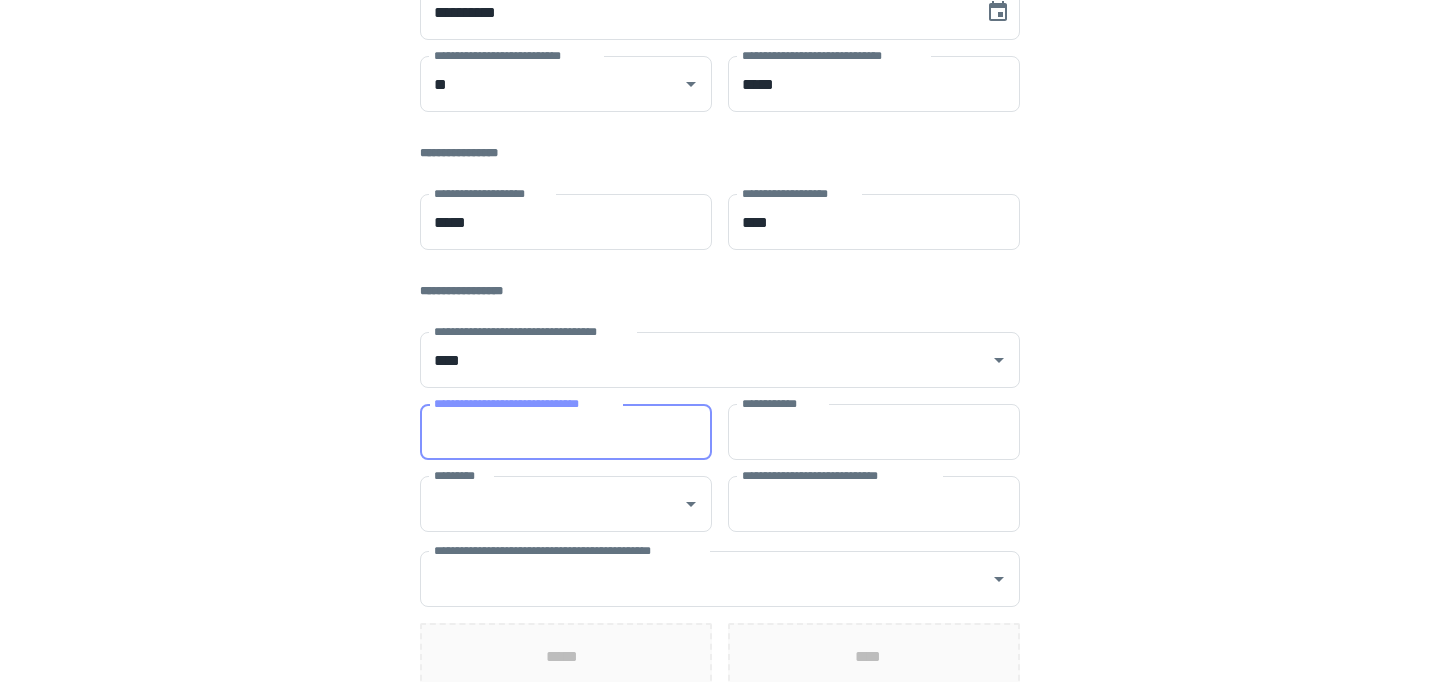 paste on "**********" 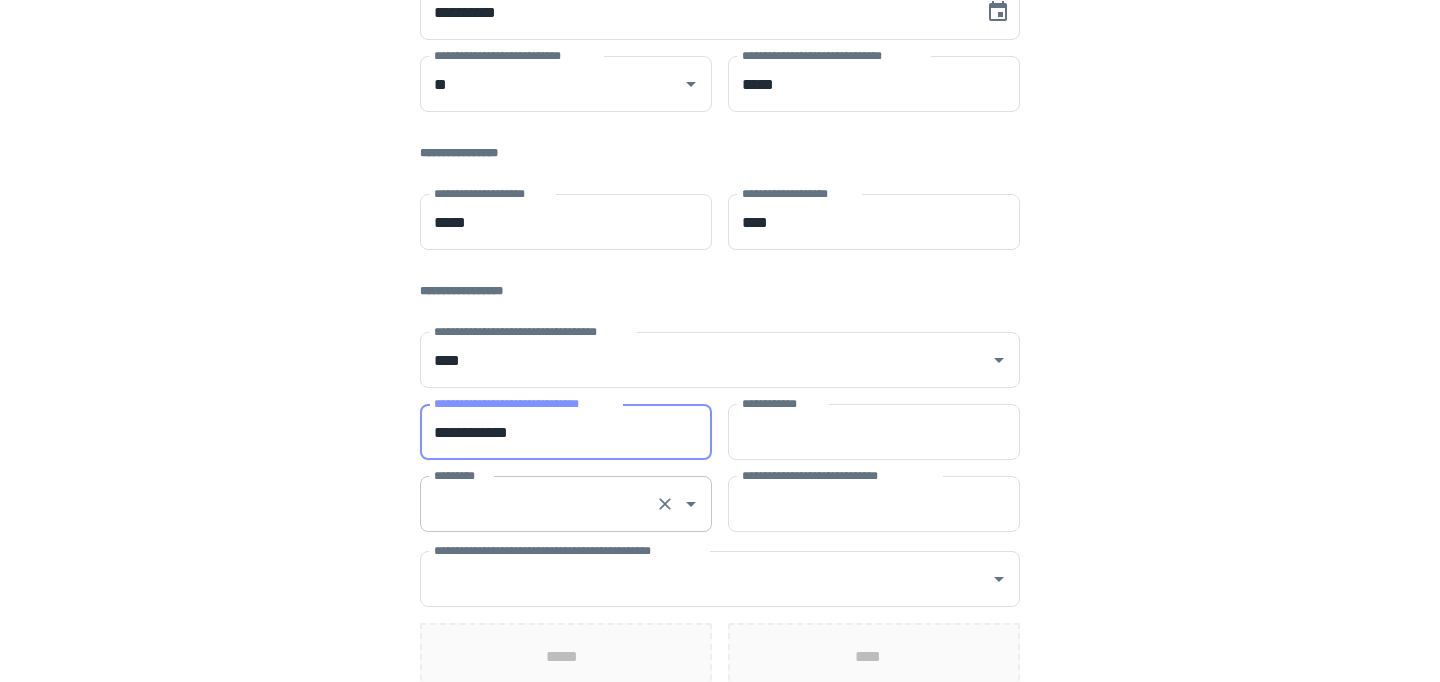 type on "**********" 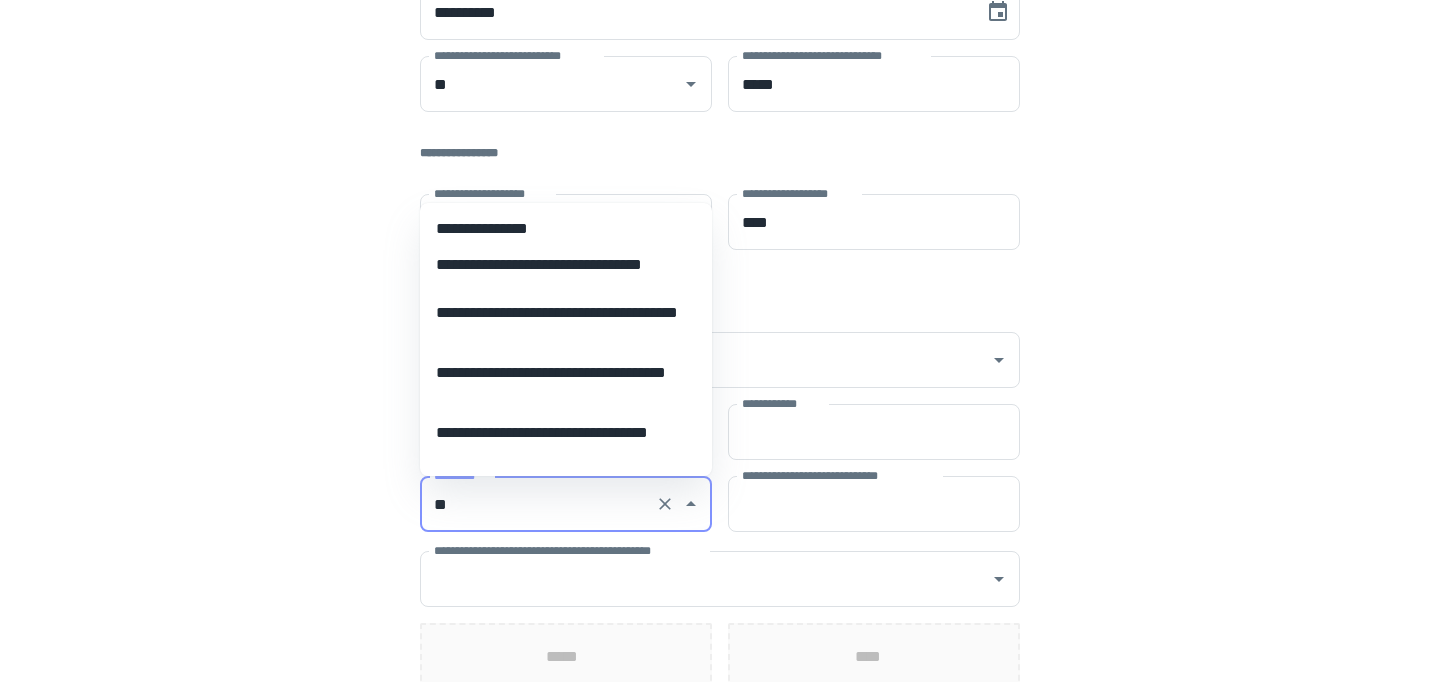 type on "*" 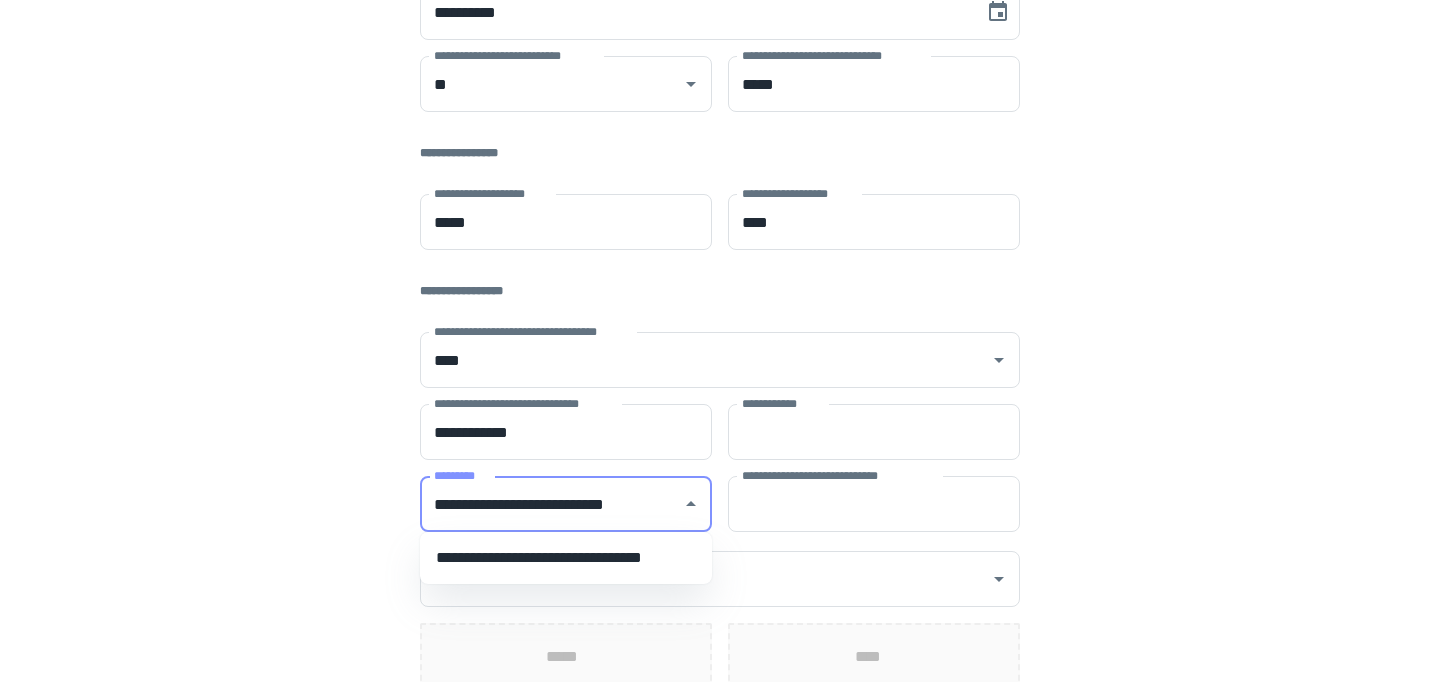 click on "**********" at bounding box center (566, 558) 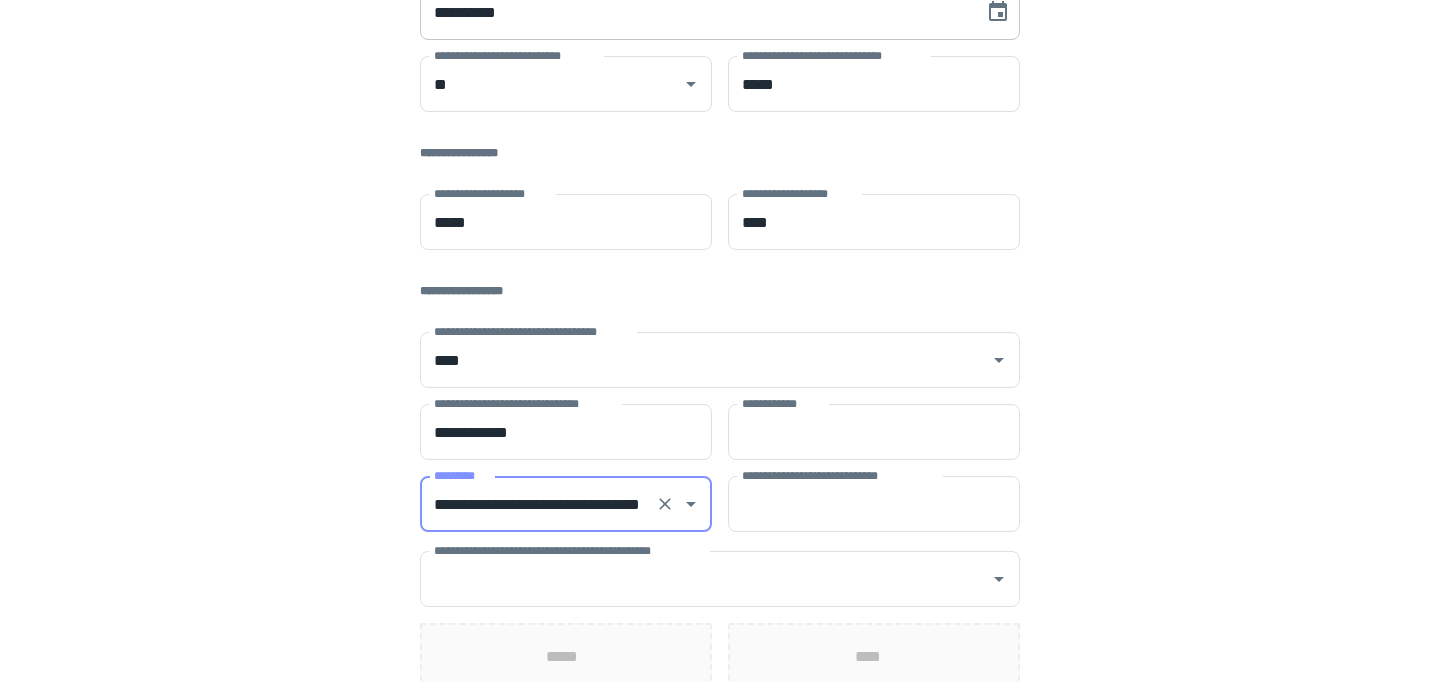 type on "**********" 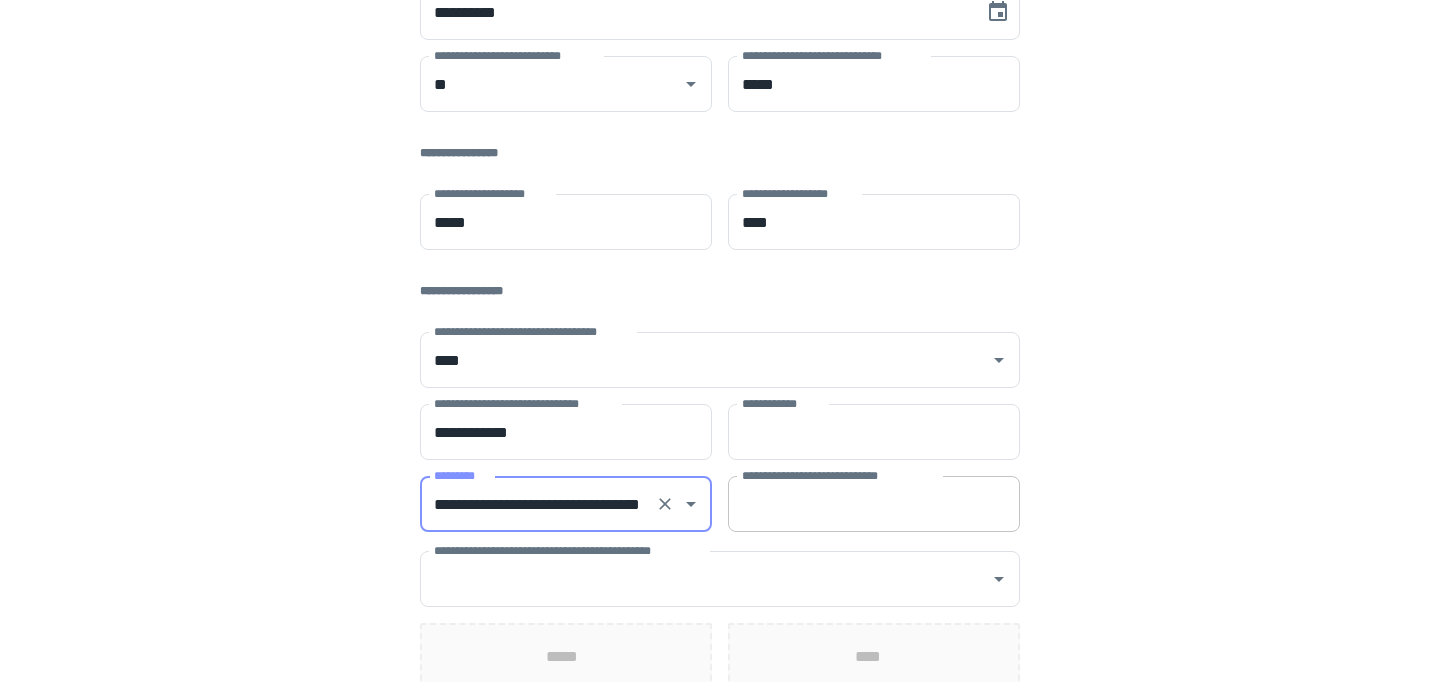 click on "**********" at bounding box center [874, 504] 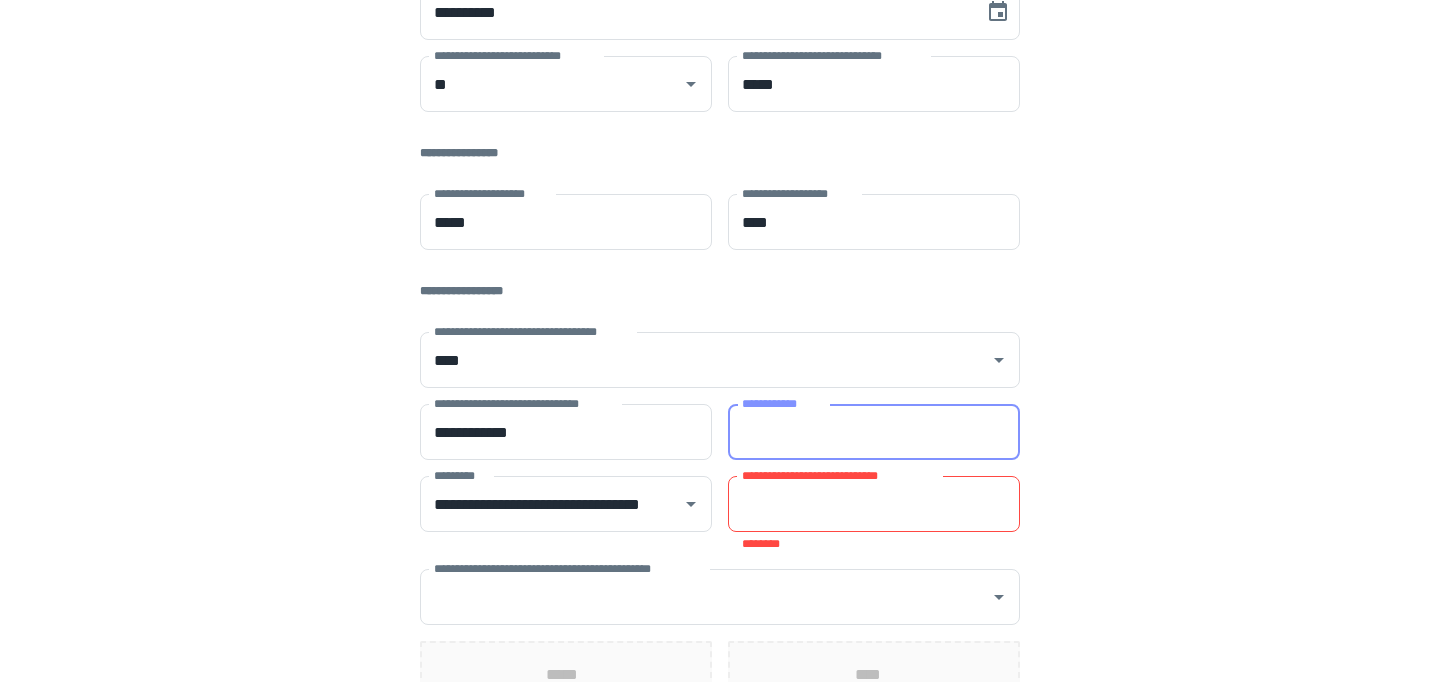 click on "**********" at bounding box center (874, 432) 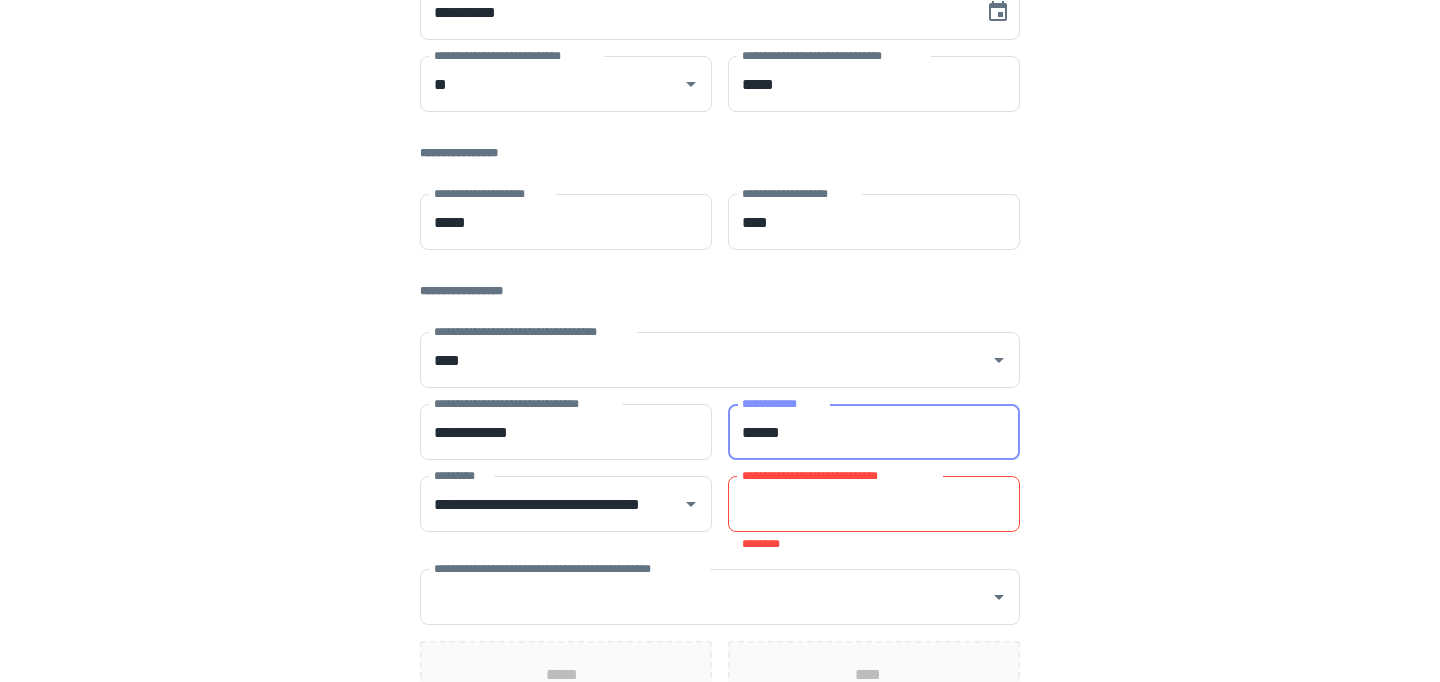 type on "******" 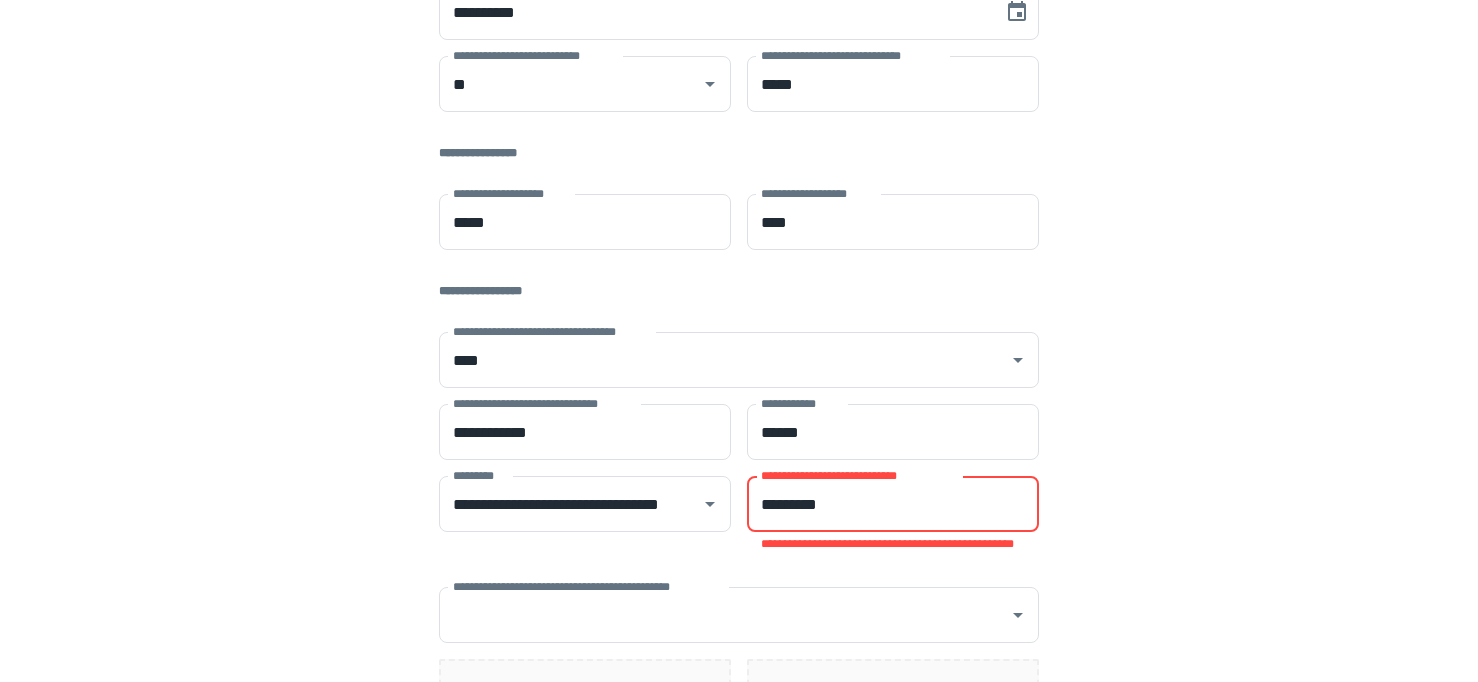 click on "*********" at bounding box center (893, 504) 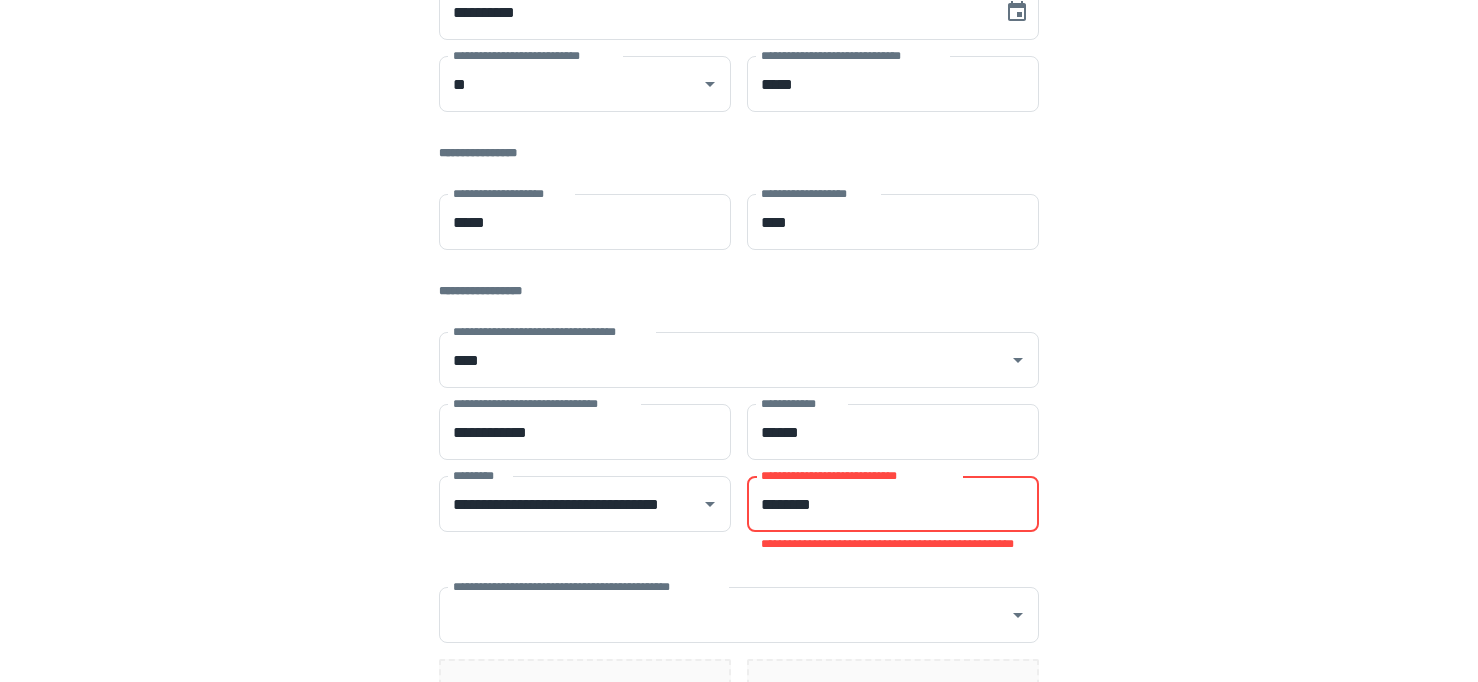 click on "********" at bounding box center [893, 504] 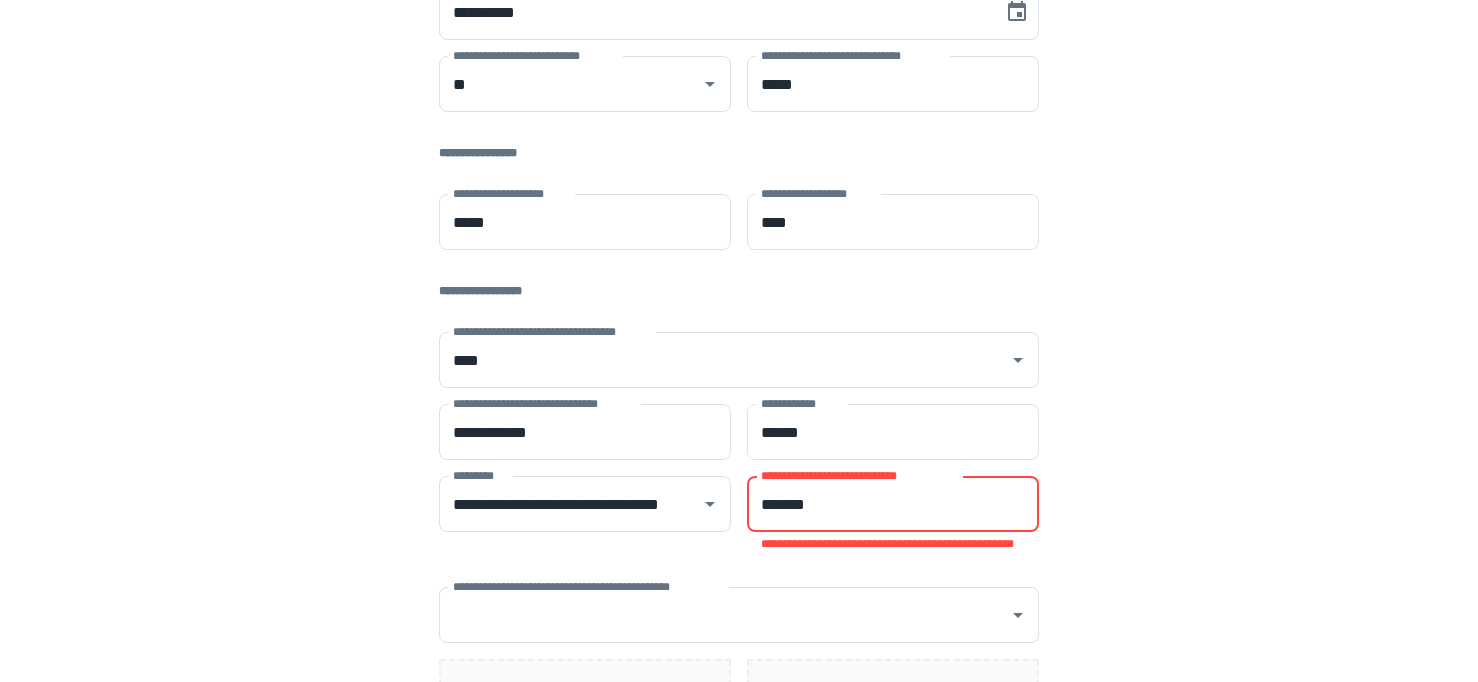 click on "*******" at bounding box center (893, 504) 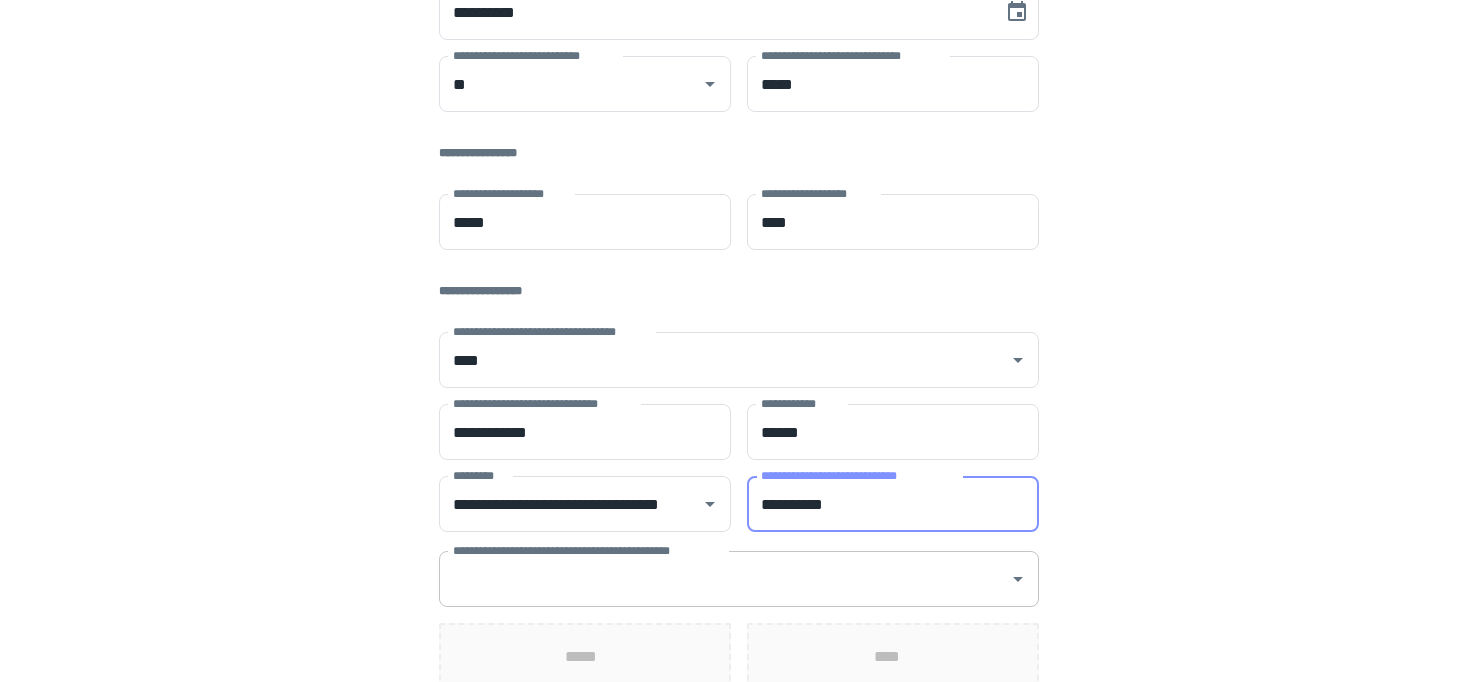 type on "**********" 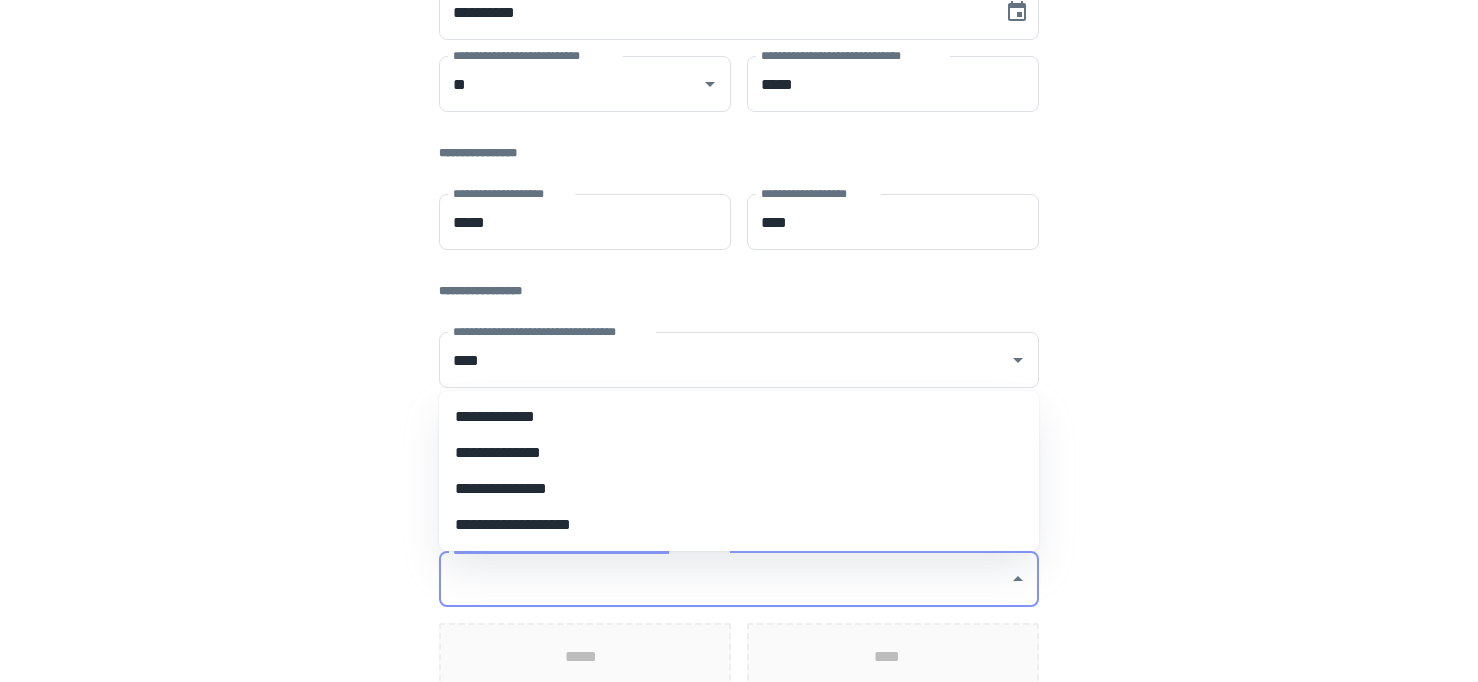 click on "**********" at bounding box center (724, 579) 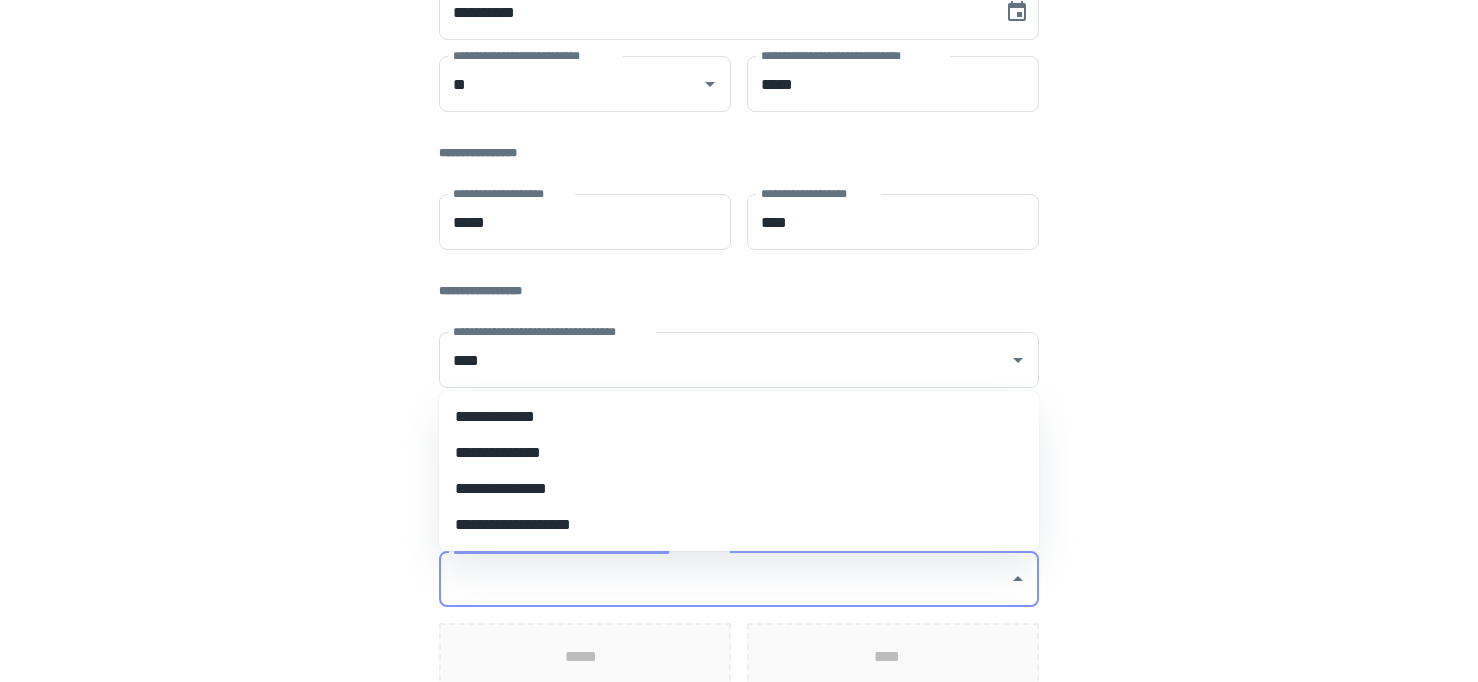 click on "**********" at bounding box center [739, 417] 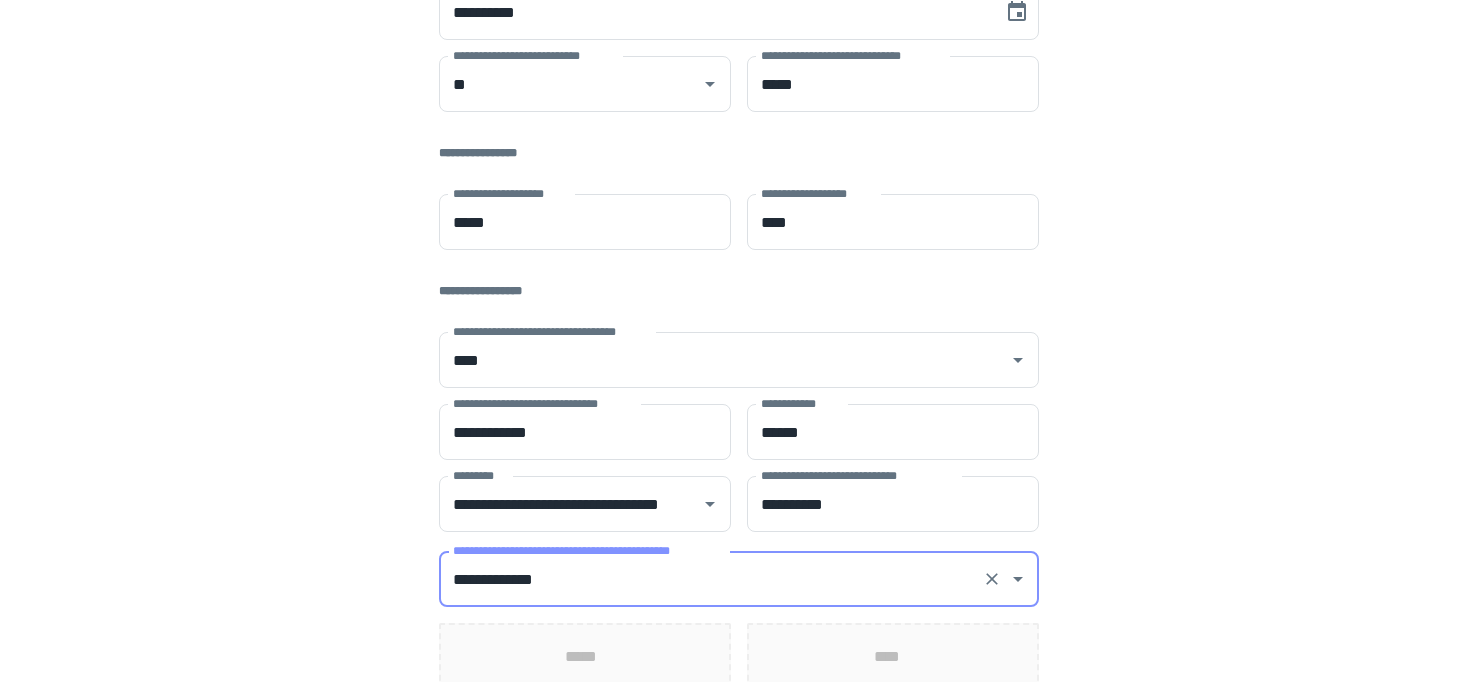 scroll, scrollTop: 419, scrollLeft: 0, axis: vertical 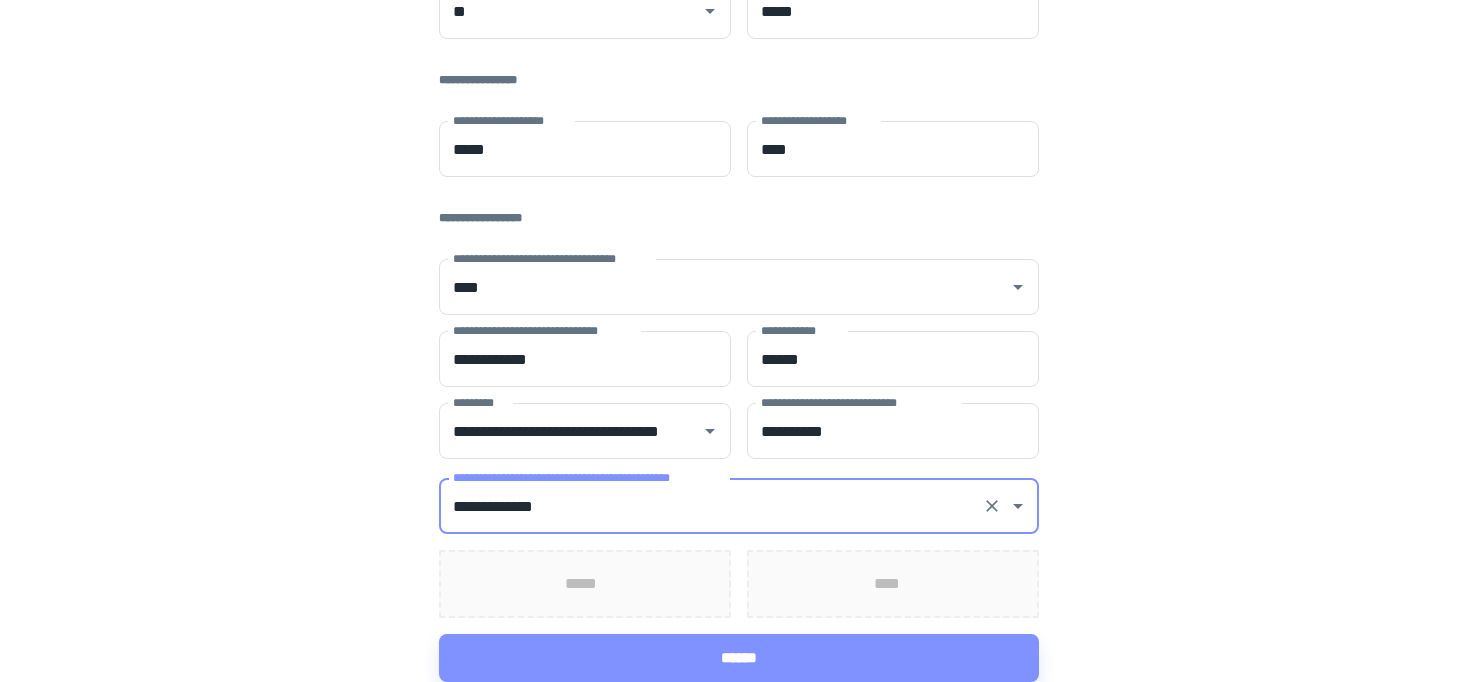 click on "*****" at bounding box center [585, 584] 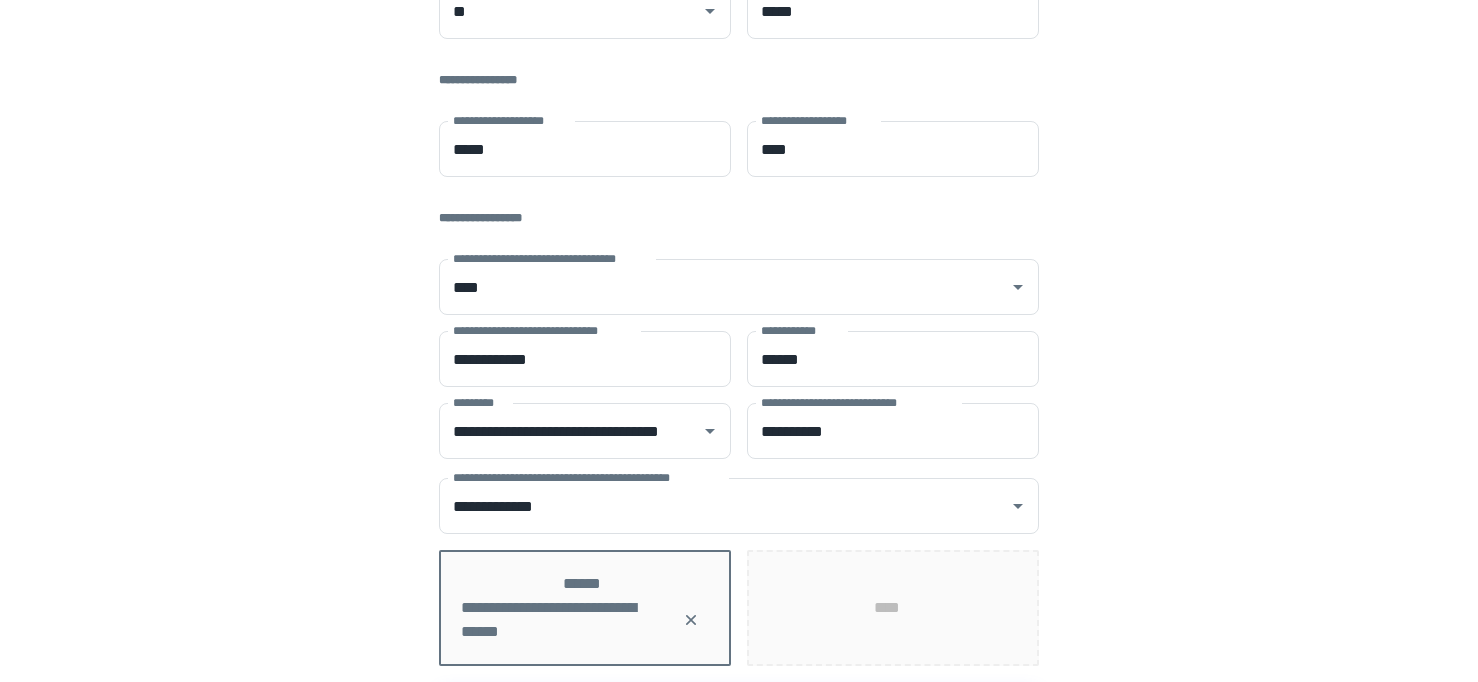 click on "****" at bounding box center (893, 608) 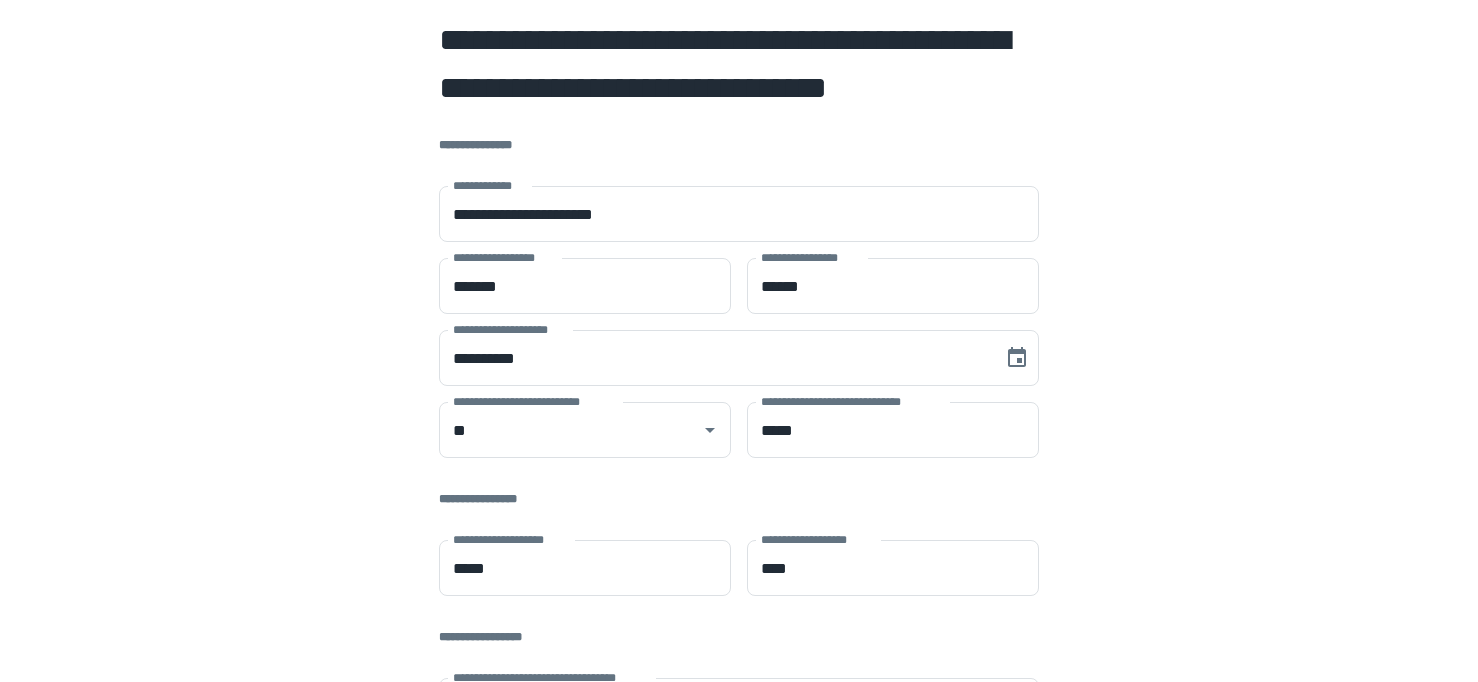scroll, scrollTop: 467, scrollLeft: 0, axis: vertical 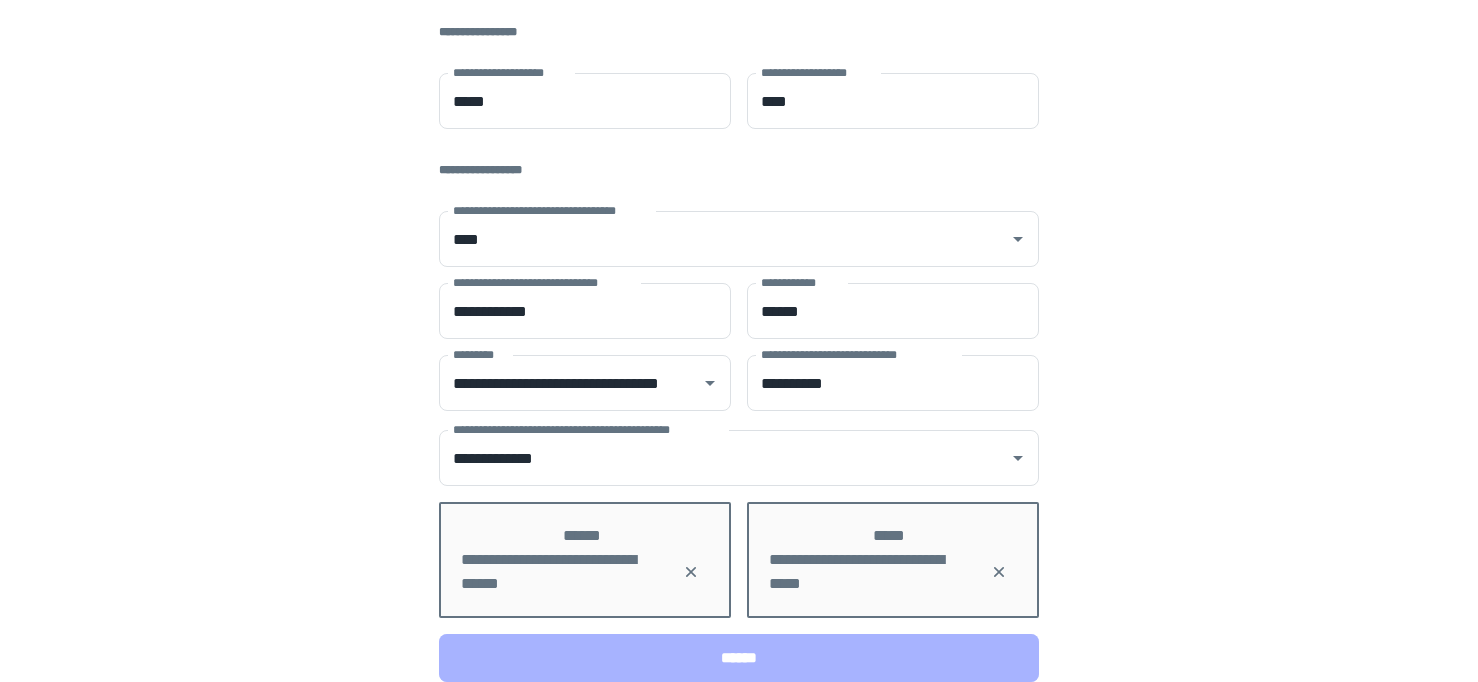 click on "******" at bounding box center (739, 658) 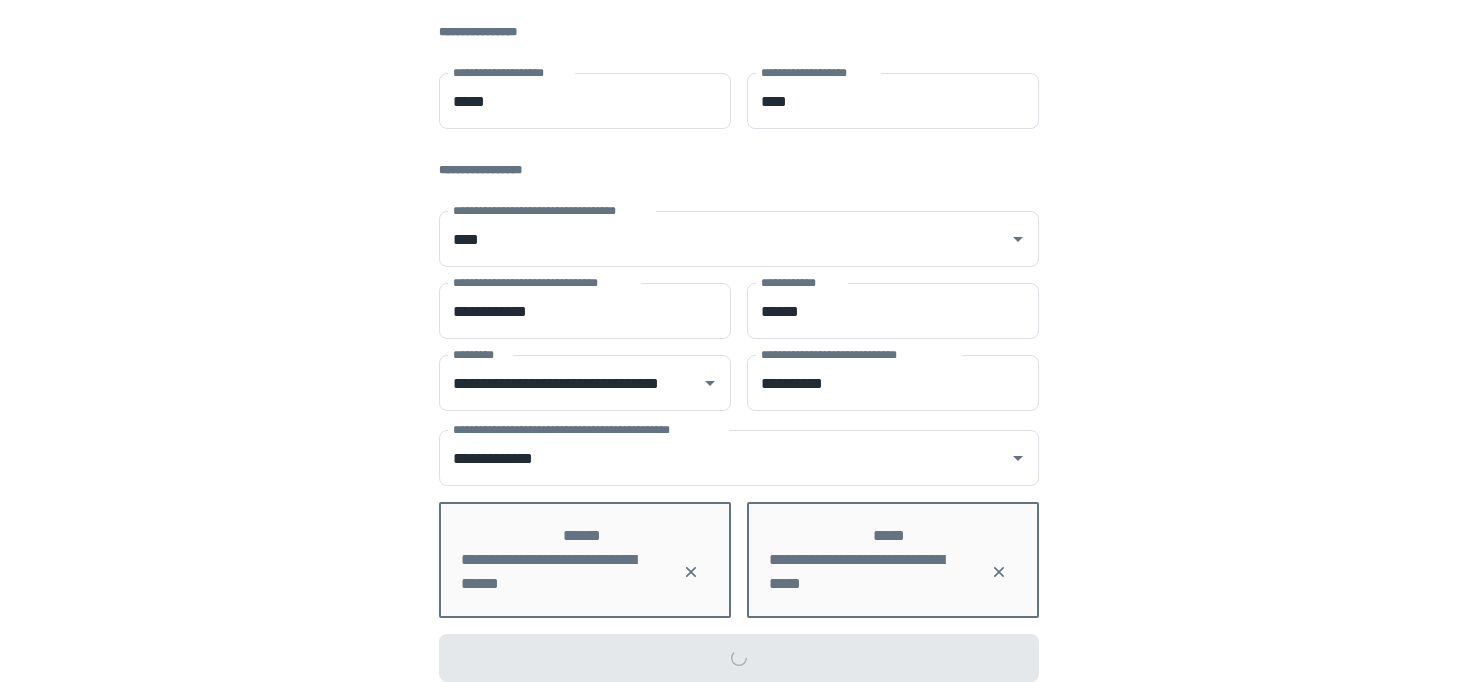 scroll, scrollTop: 0, scrollLeft: 0, axis: both 